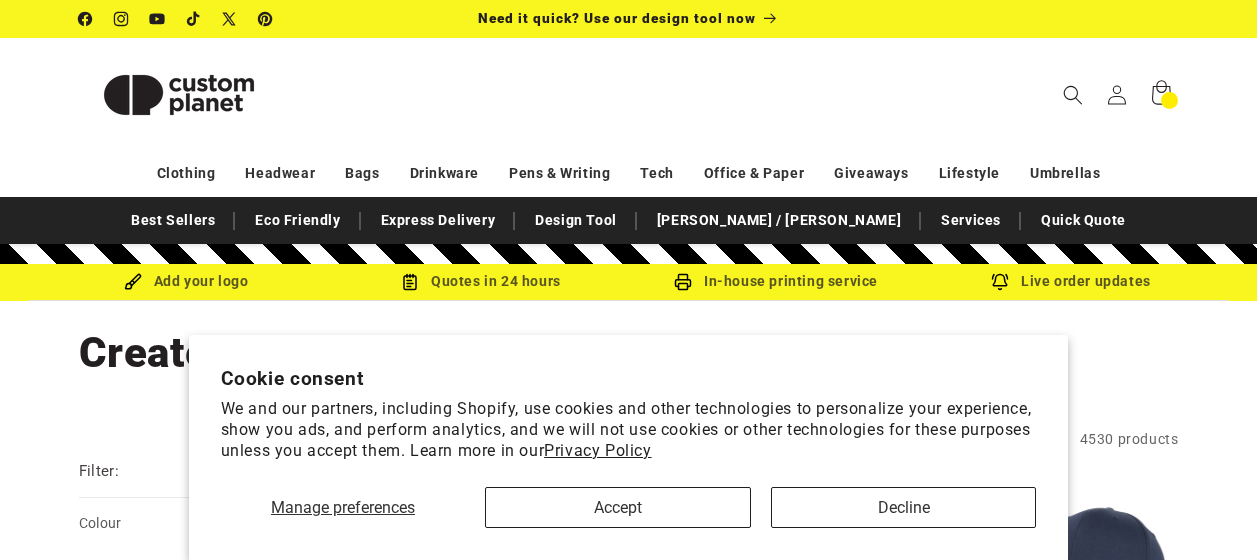 click on "Accept" at bounding box center (618, 507) 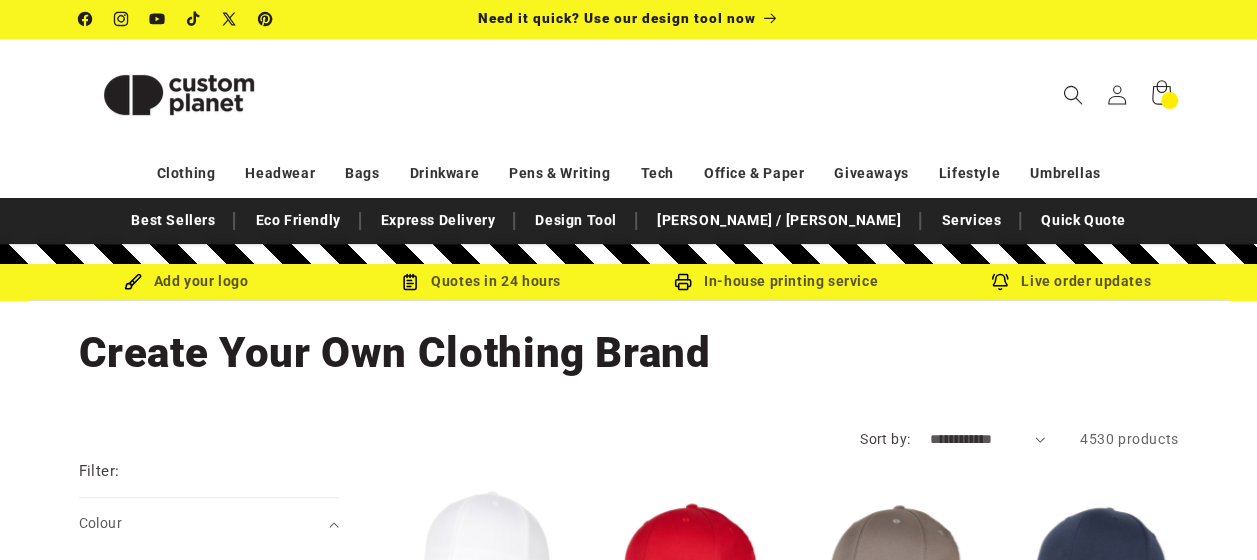 scroll, scrollTop: 0, scrollLeft: 0, axis: both 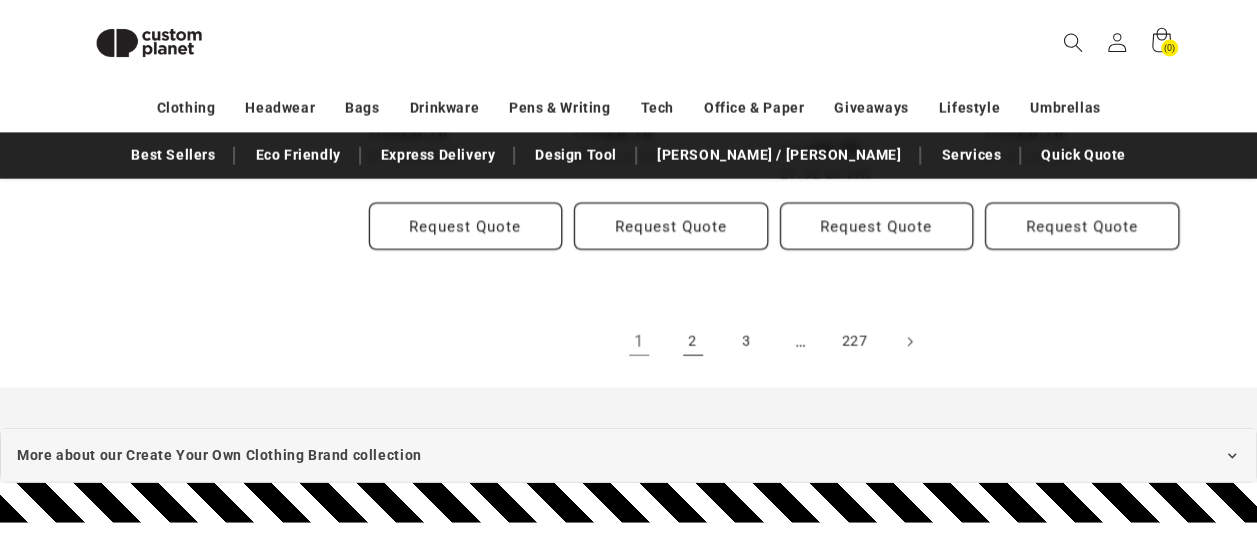 click on "2" at bounding box center [693, 342] 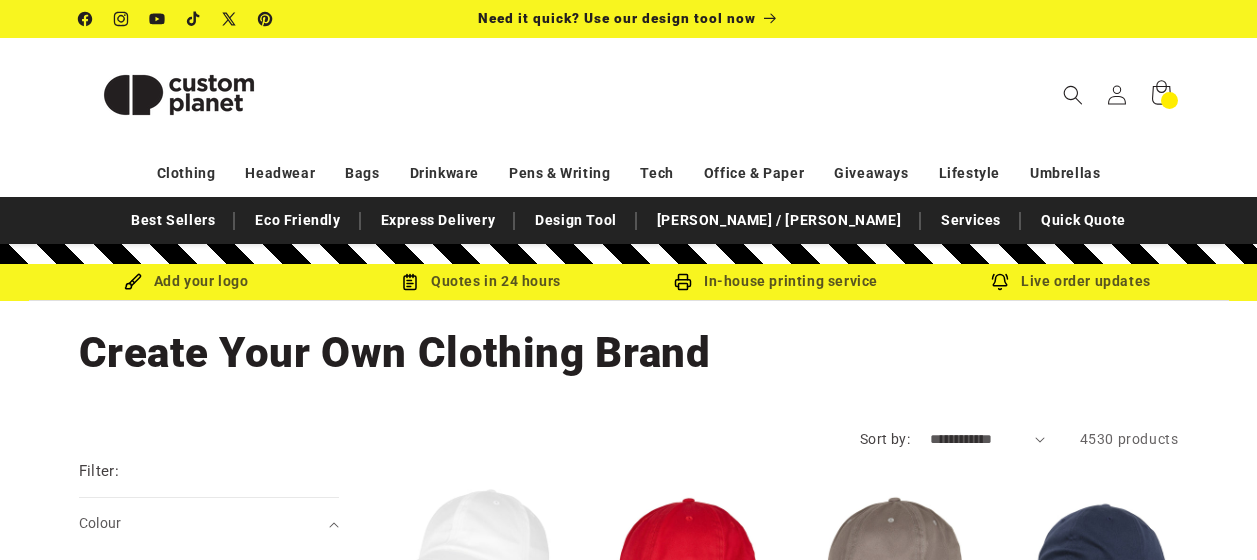 scroll, scrollTop: 0, scrollLeft: 0, axis: both 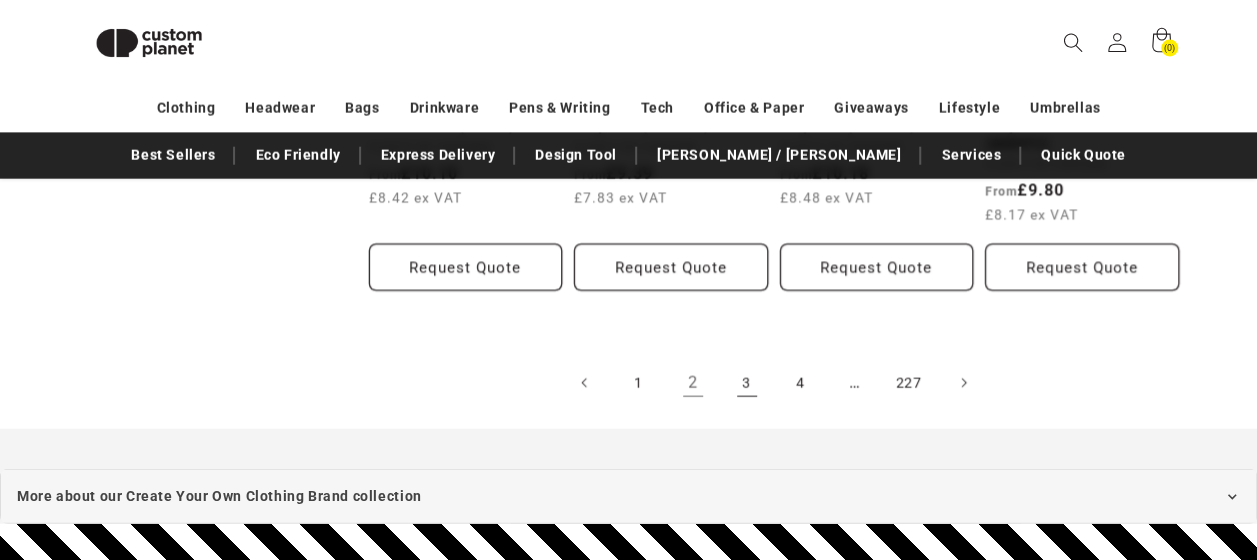 click on "3" at bounding box center [747, 383] 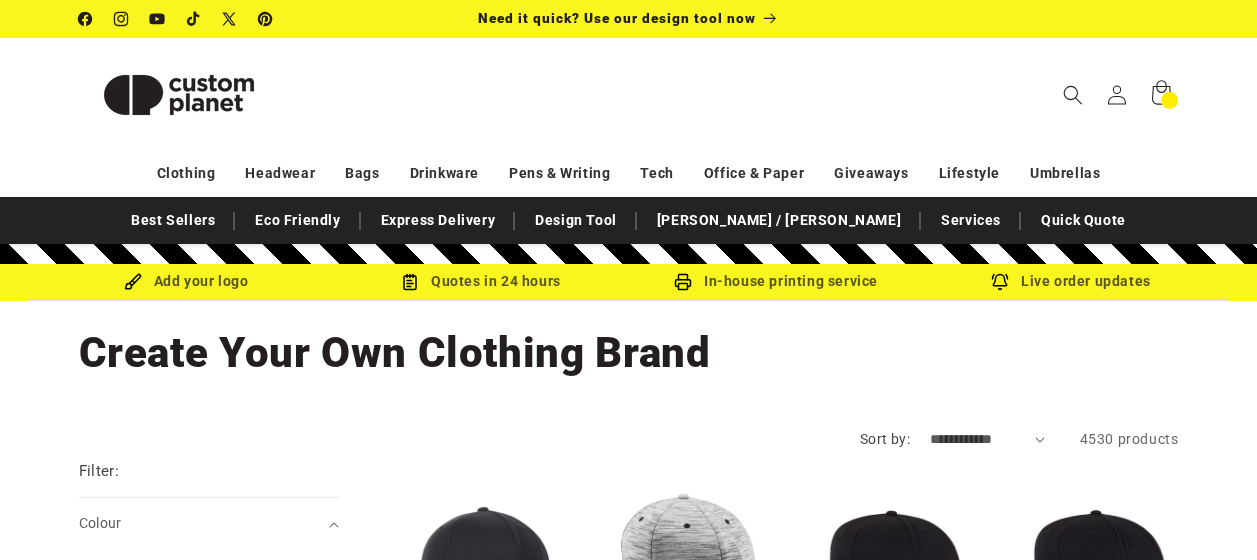 scroll, scrollTop: 0, scrollLeft: 0, axis: both 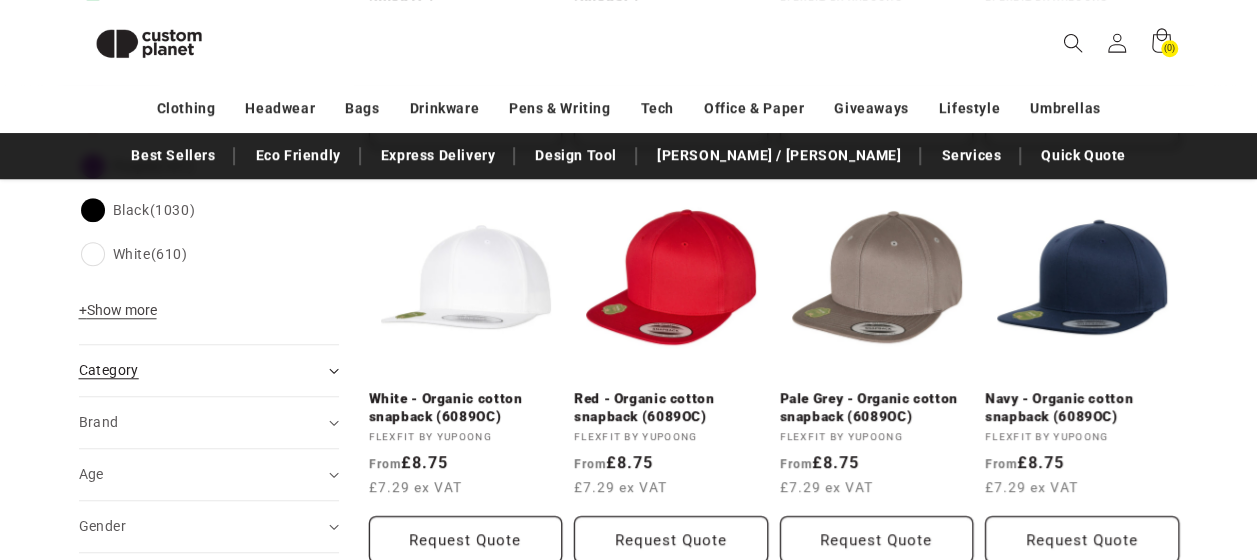 click on "Category
(0)" at bounding box center [200, 370] 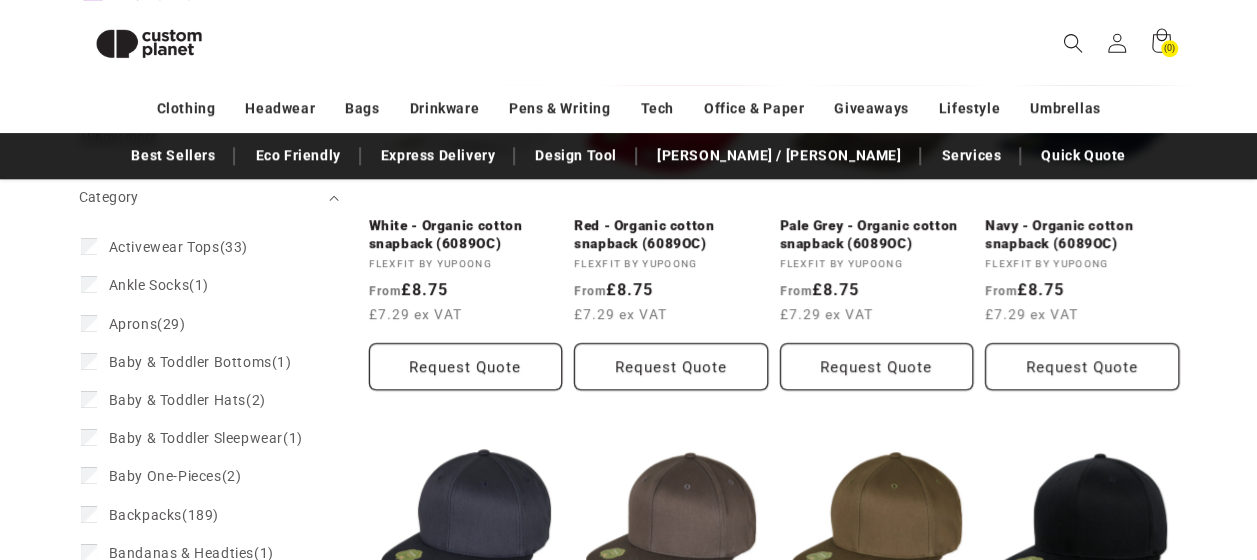 scroll, scrollTop: 843, scrollLeft: 0, axis: vertical 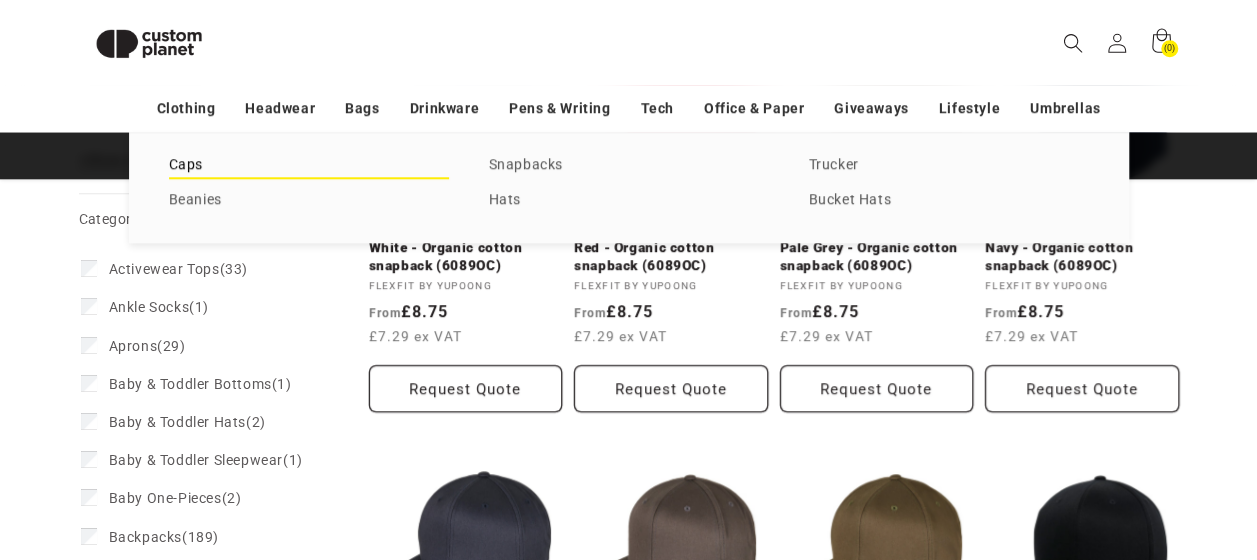 click on "Caps" at bounding box center (309, 165) 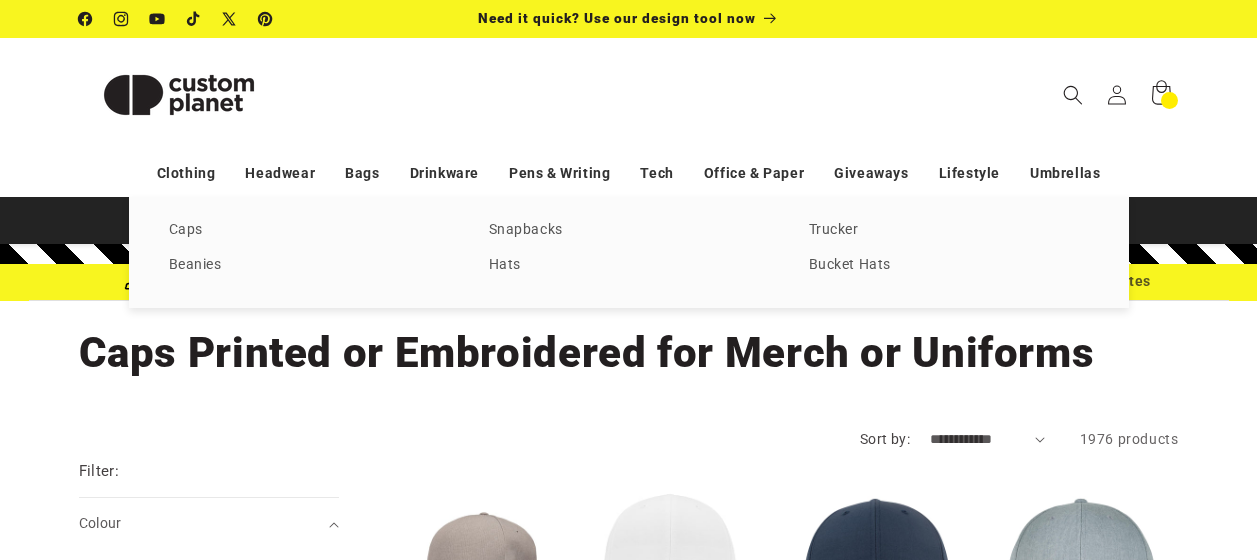 scroll, scrollTop: 0, scrollLeft: 0, axis: both 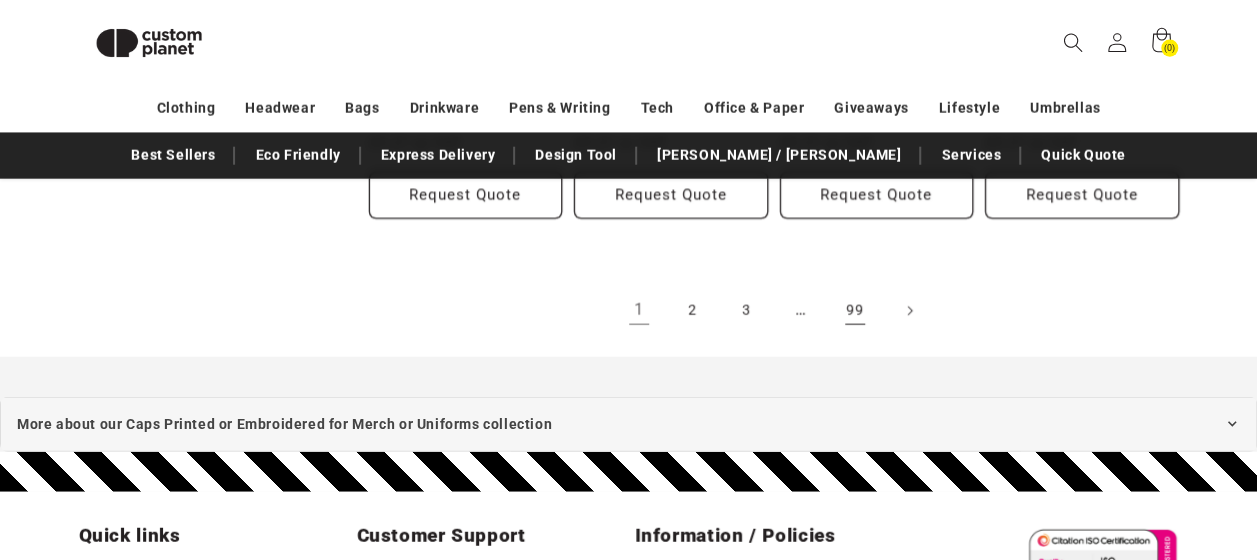 click on "99" at bounding box center (855, 311) 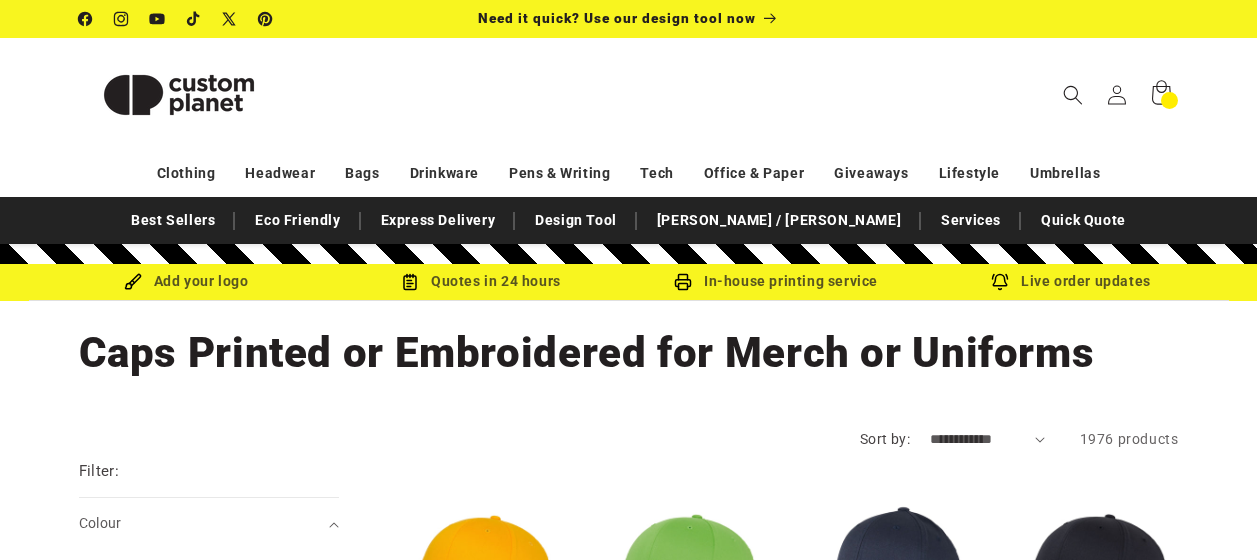 scroll, scrollTop: 0, scrollLeft: 0, axis: both 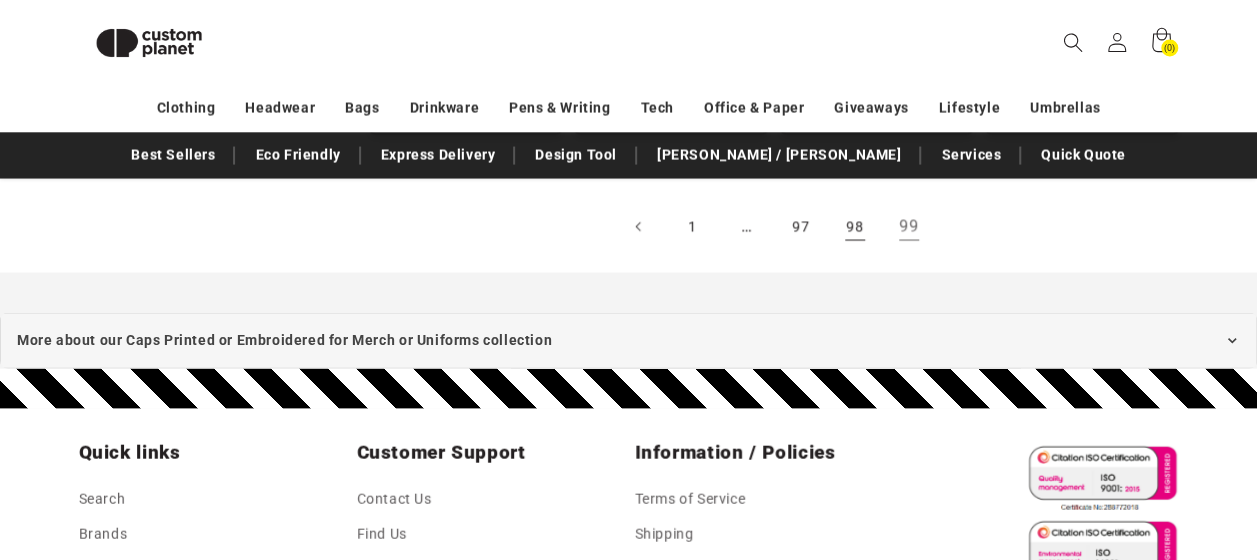 click on "98" at bounding box center [855, 227] 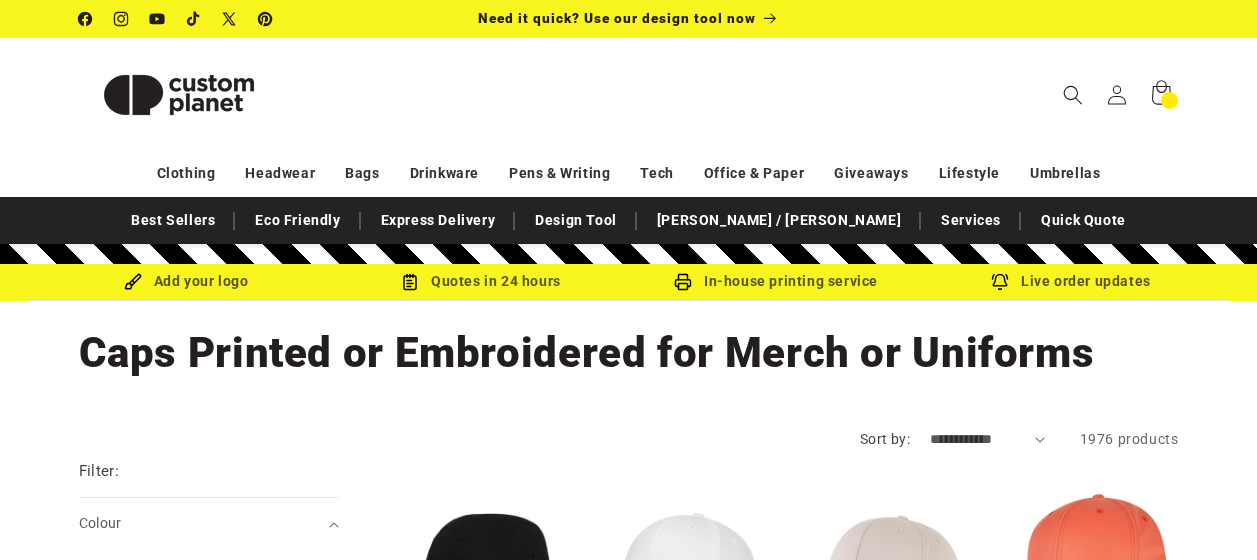 scroll, scrollTop: 0, scrollLeft: 0, axis: both 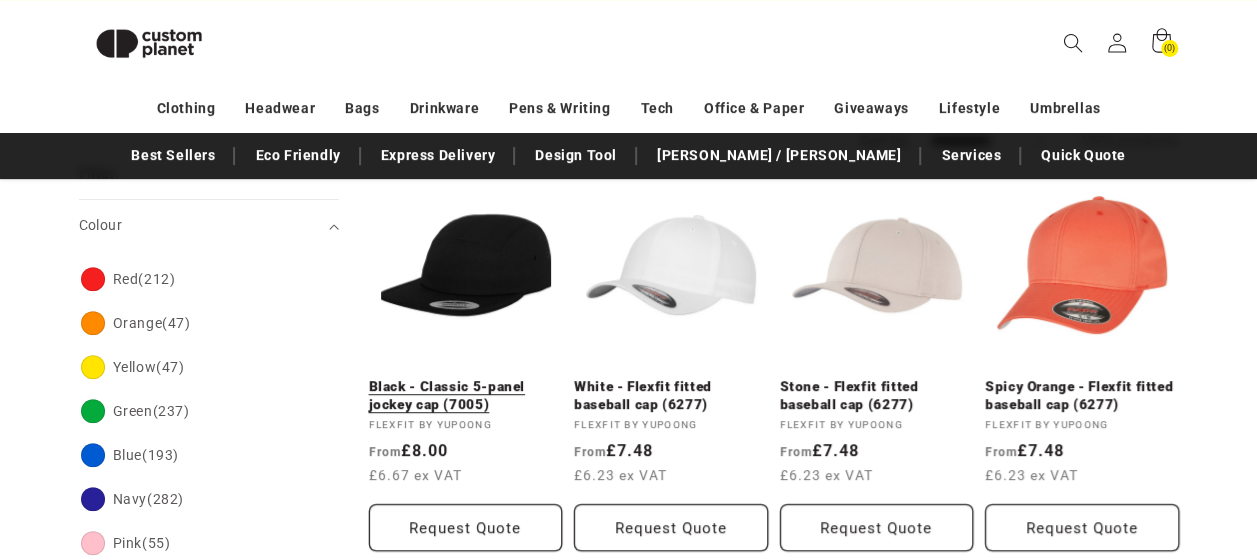 click on "Black - Classic 5-panel jockey cap (7005)" at bounding box center [466, 395] 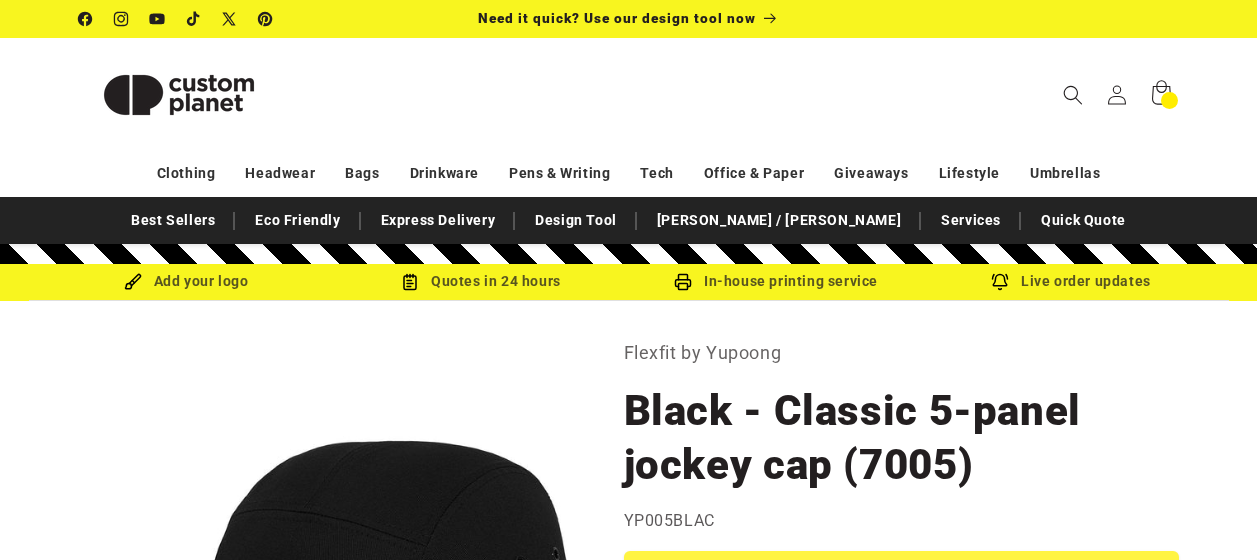 scroll, scrollTop: 0, scrollLeft: 0, axis: both 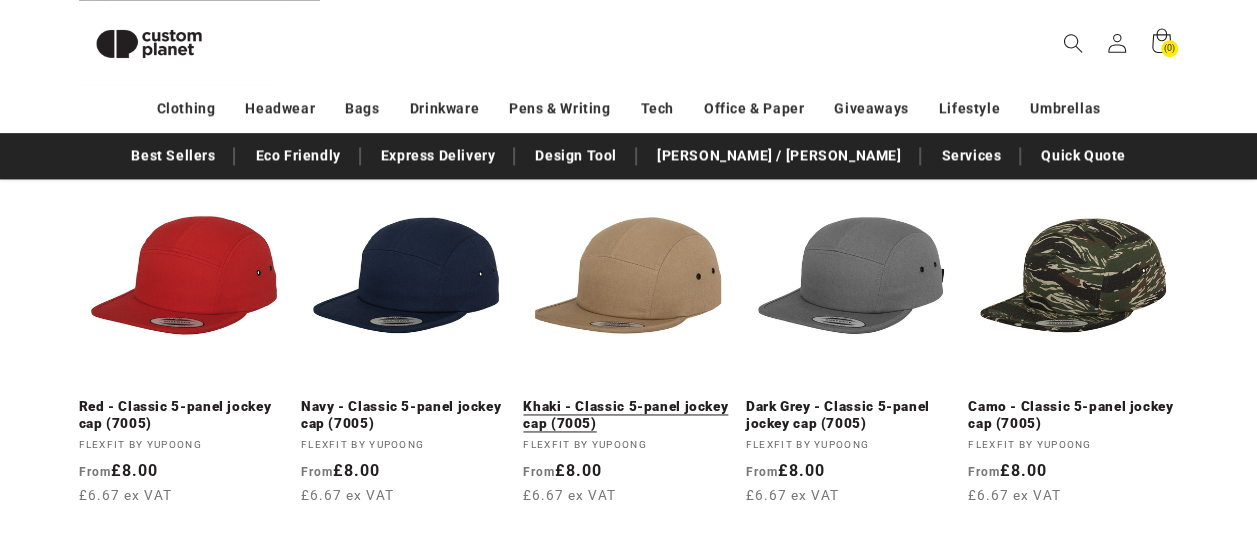 click on "Khaki - Classic 5-panel jockey cap (7005)" at bounding box center [628, 415] 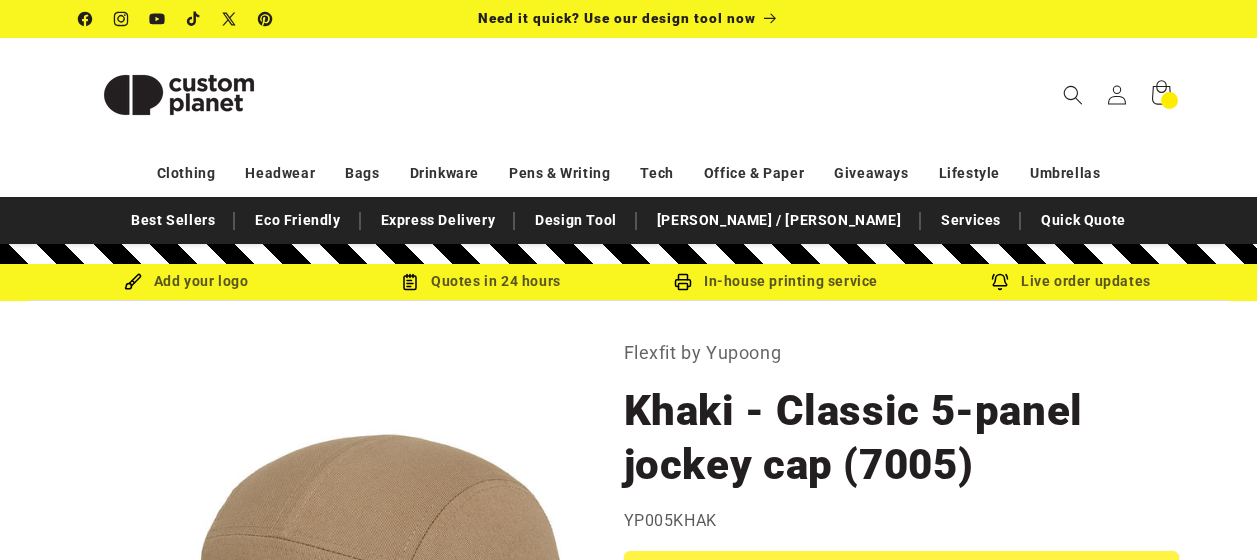 scroll, scrollTop: 0, scrollLeft: 0, axis: both 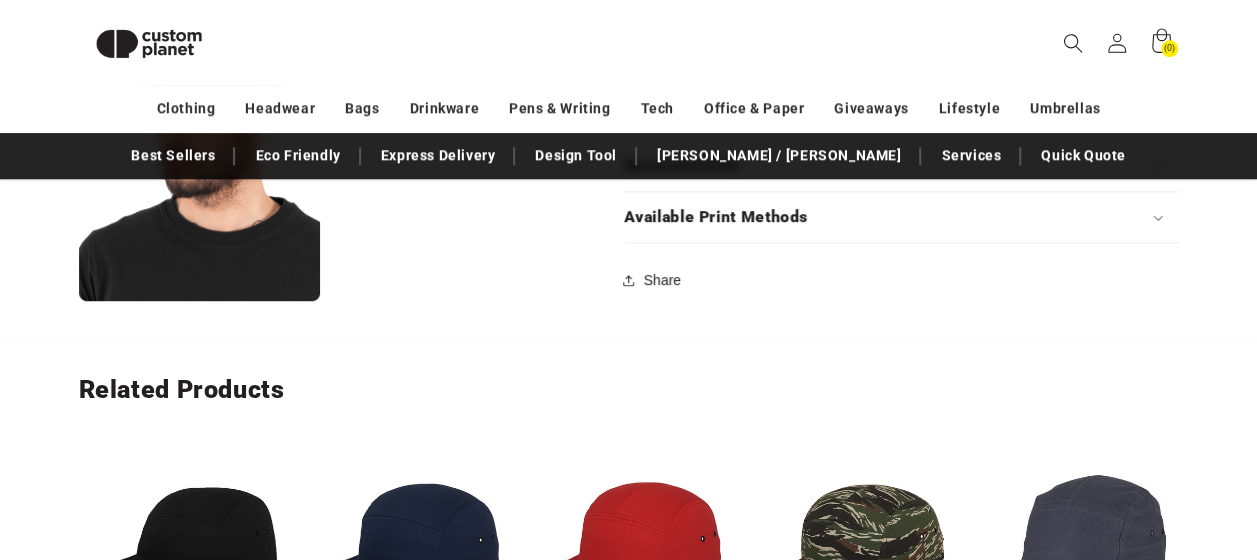 click on "Available Print Methods" at bounding box center (901, 217) 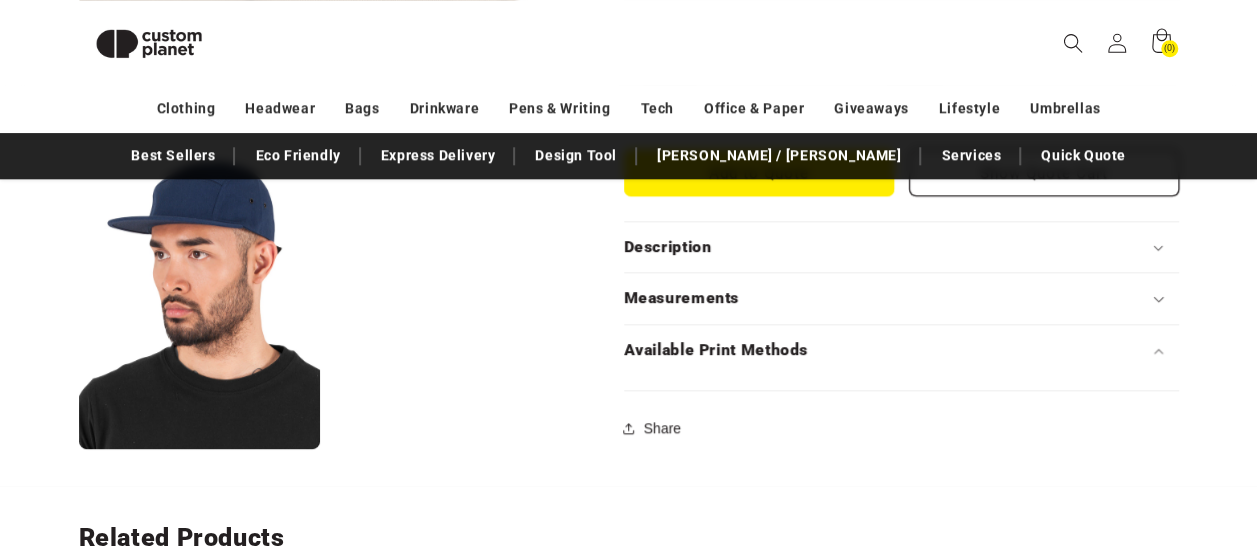 scroll, scrollTop: 902, scrollLeft: 0, axis: vertical 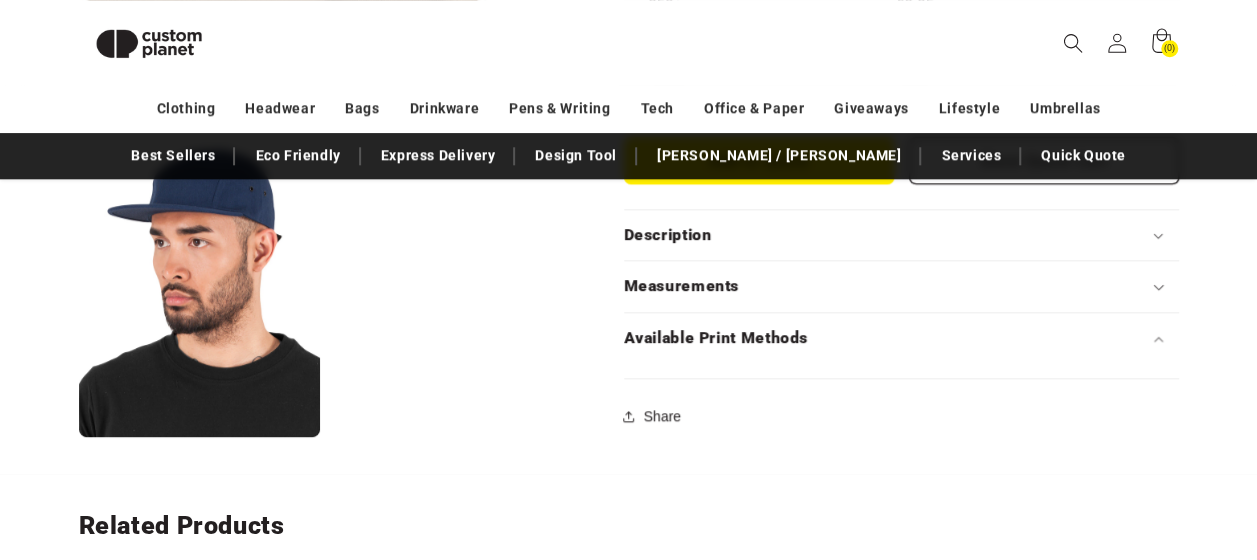click on "Available Print Methods" at bounding box center (901, 338) 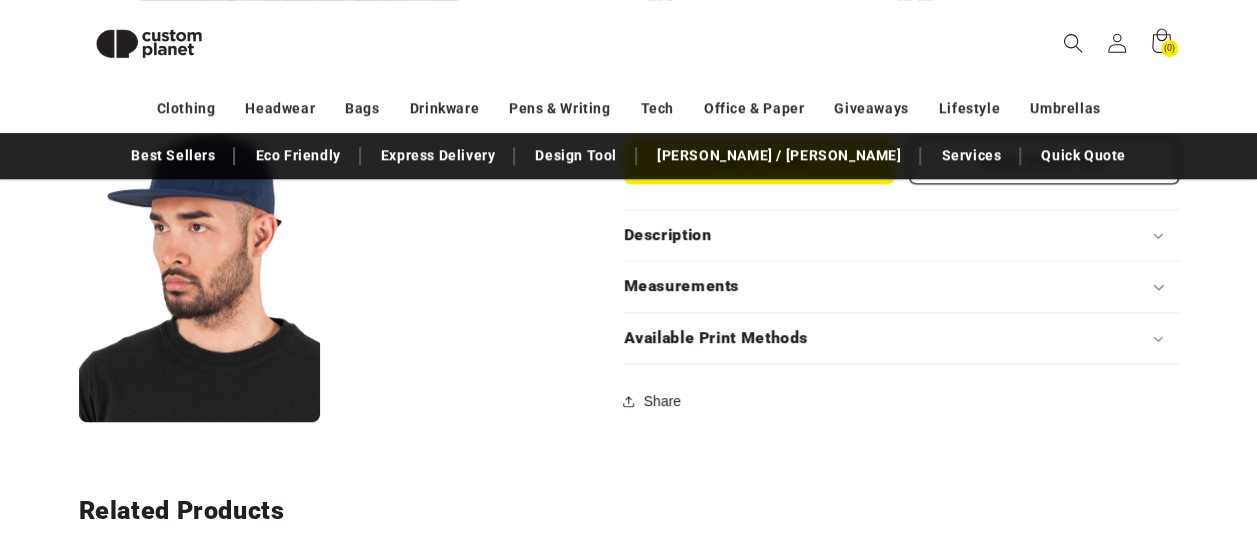 click on "Available Print Methods" at bounding box center (901, 338) 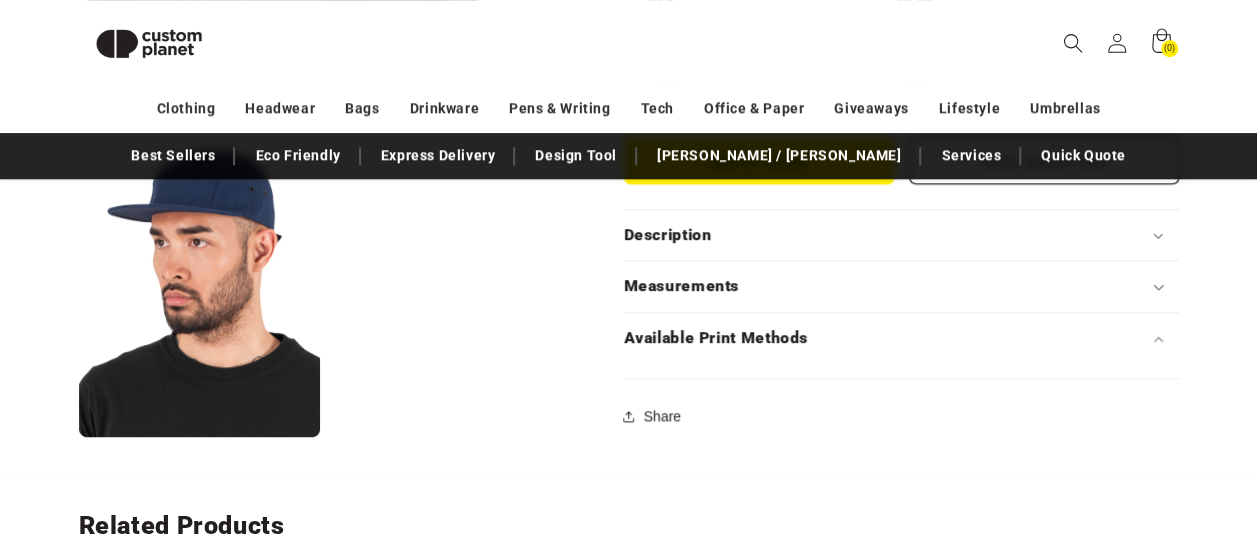 drag, startPoint x: 1253, startPoint y: 298, endPoint x: 1266, endPoint y: 238, distance: 61.39218 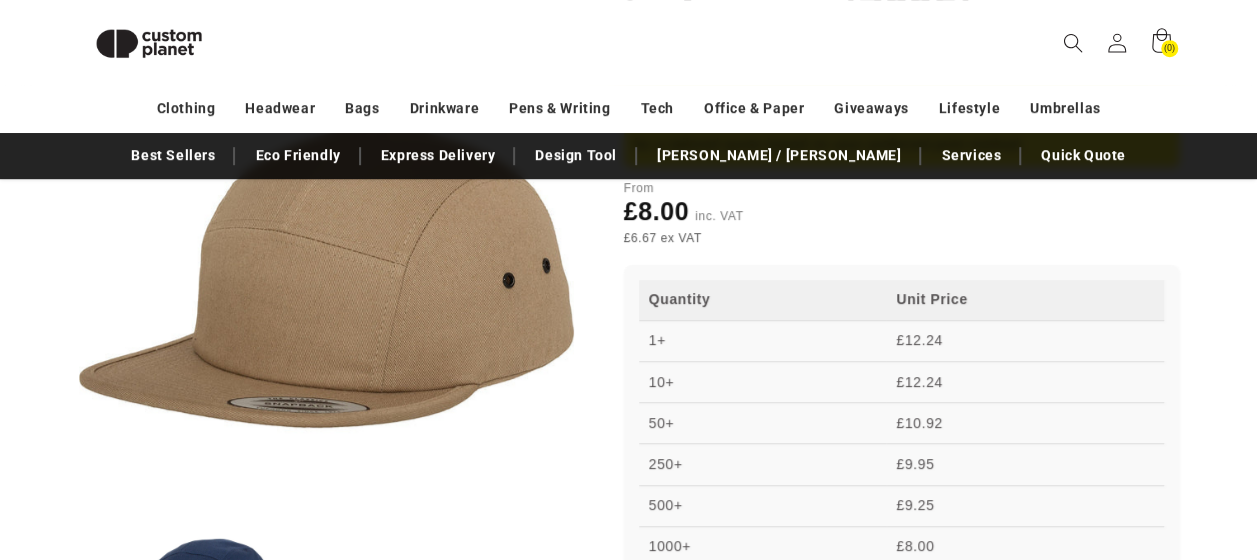 scroll, scrollTop: 581, scrollLeft: 0, axis: vertical 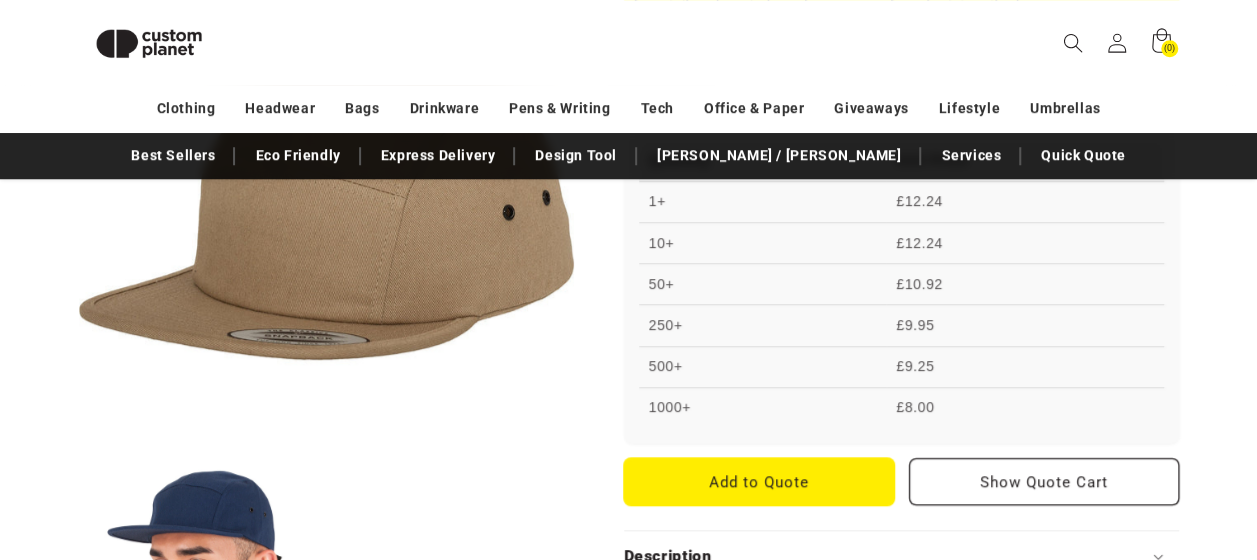 click on "Add to Quote" at bounding box center (759, 481) 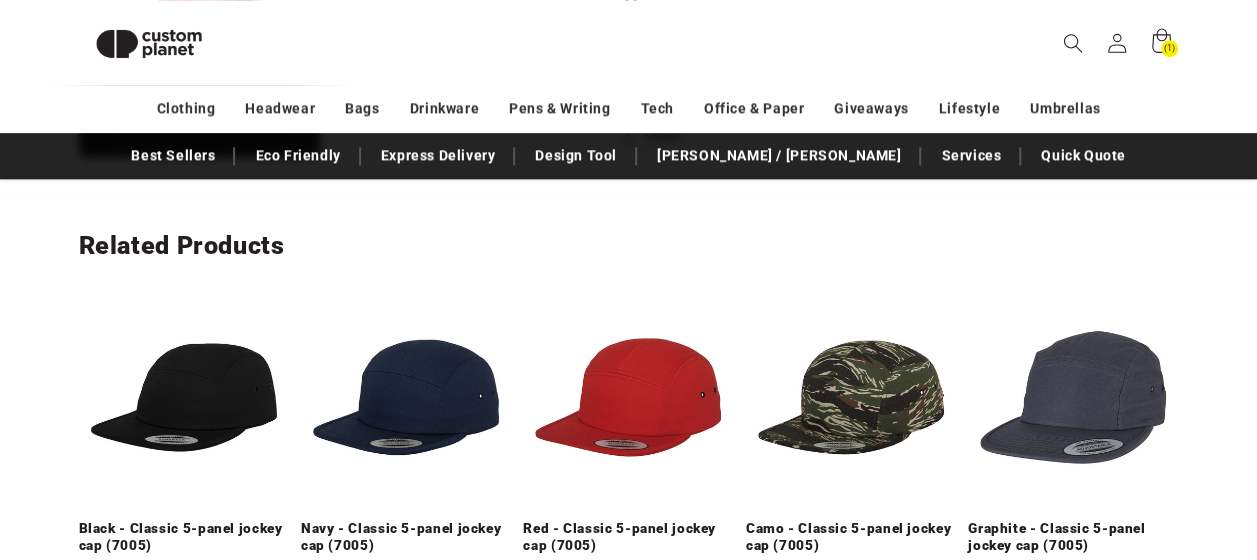 scroll, scrollTop: 1315, scrollLeft: 0, axis: vertical 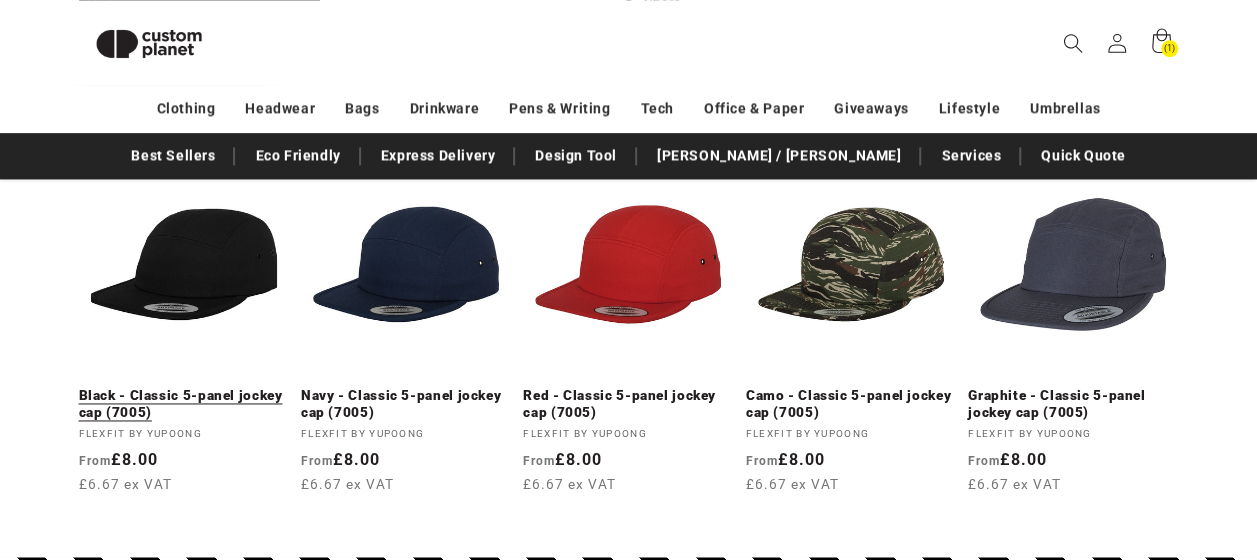 click on "Black - Classic 5-panel jockey cap (7005)" at bounding box center [184, 404] 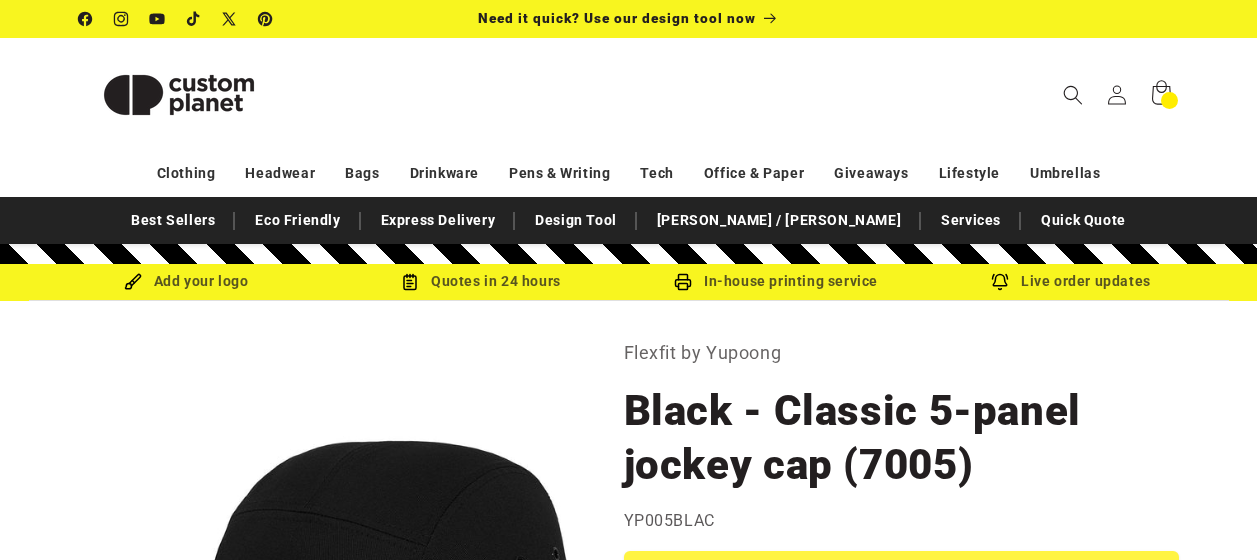 scroll, scrollTop: 0, scrollLeft: 0, axis: both 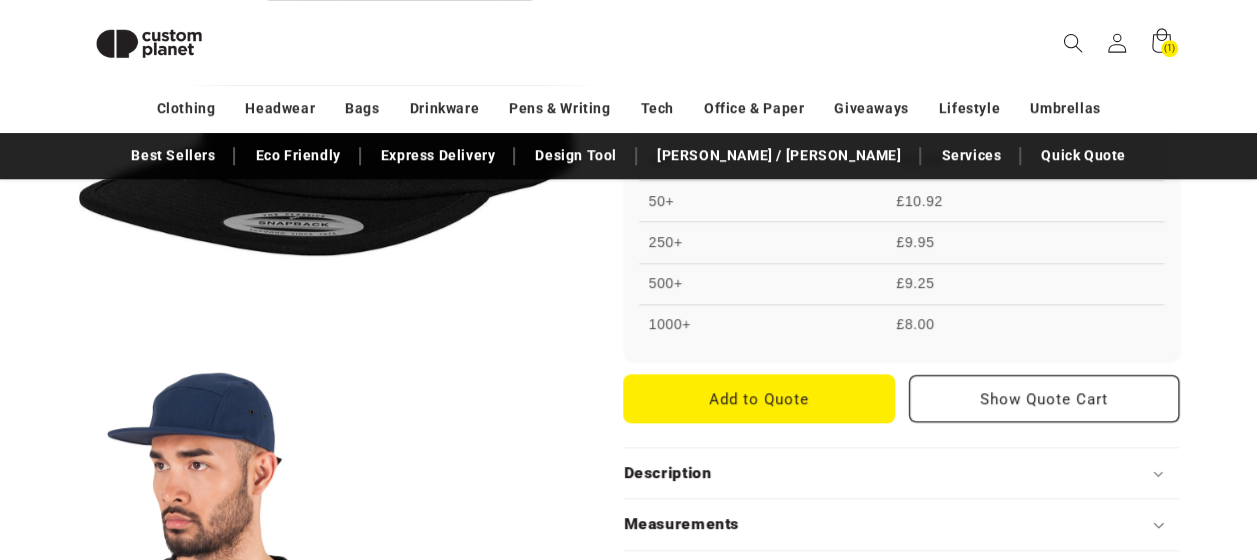 click on "Add to Quote" at bounding box center [759, 398] 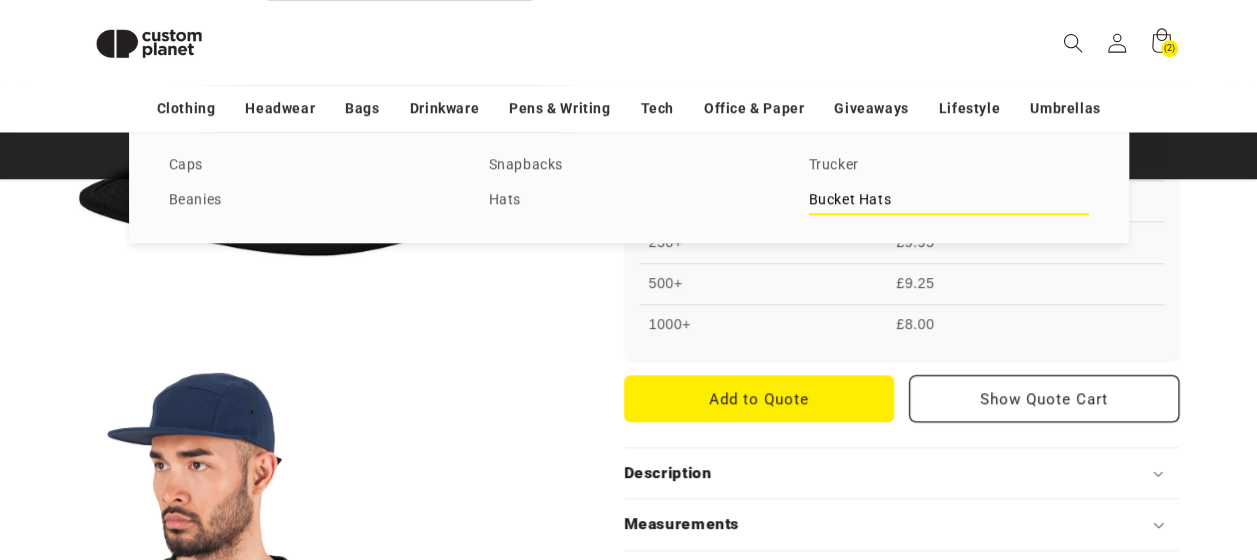 click on "Bucket Hats" at bounding box center (949, 200) 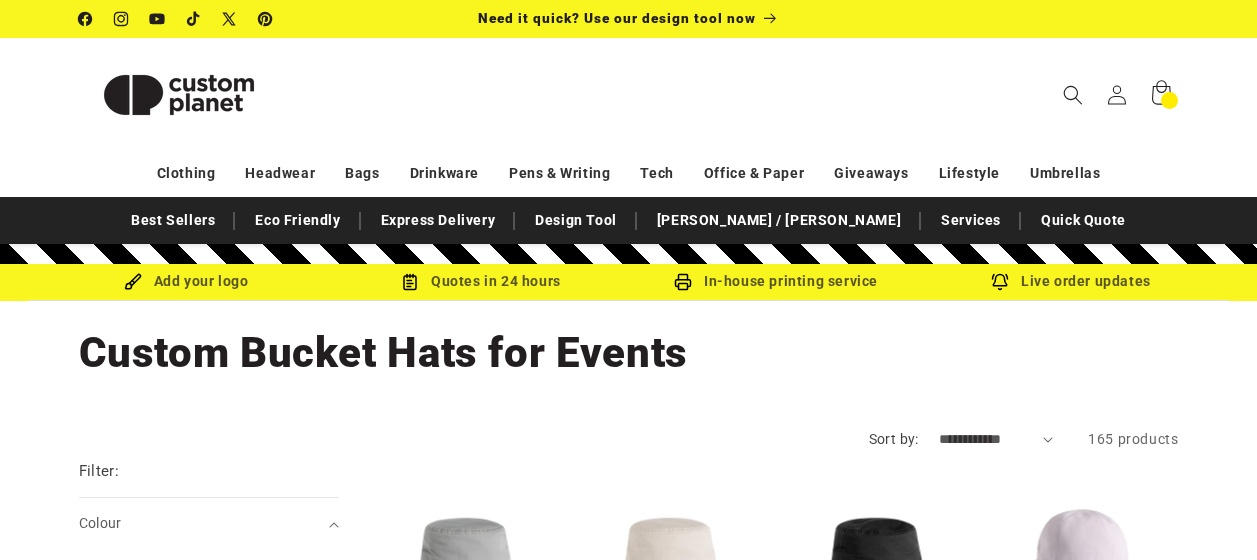 scroll, scrollTop: 0, scrollLeft: 0, axis: both 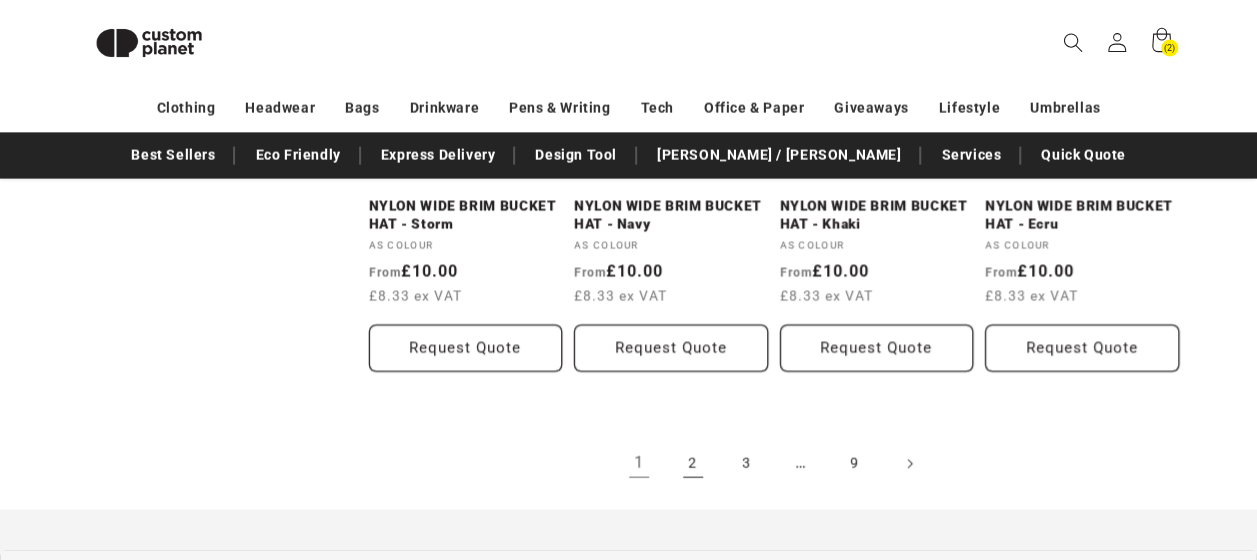 click on "2" at bounding box center [693, 464] 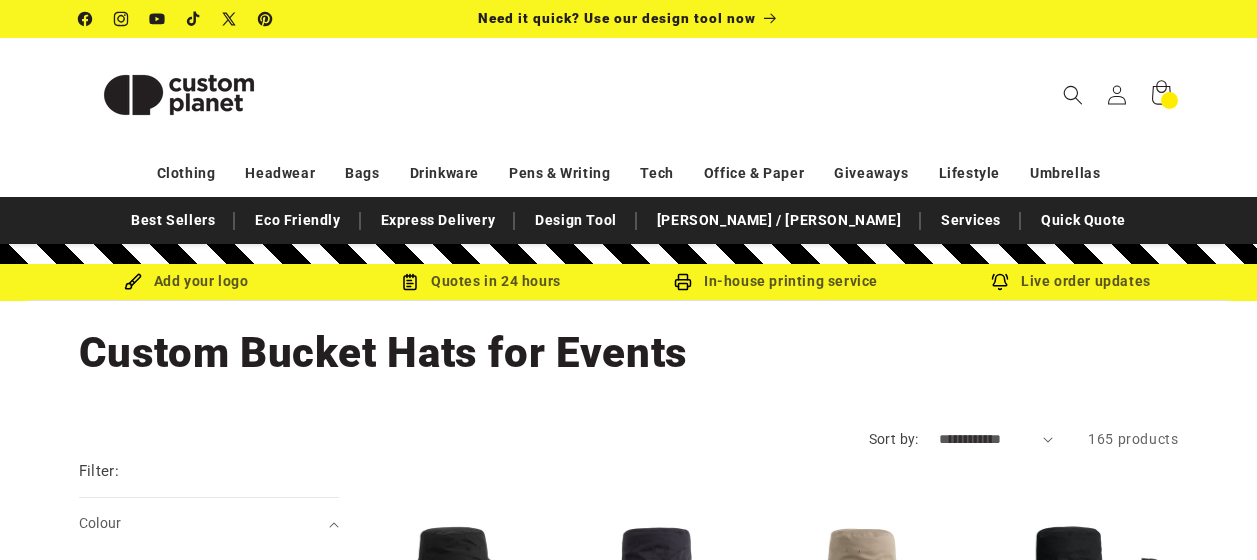 scroll, scrollTop: 0, scrollLeft: 0, axis: both 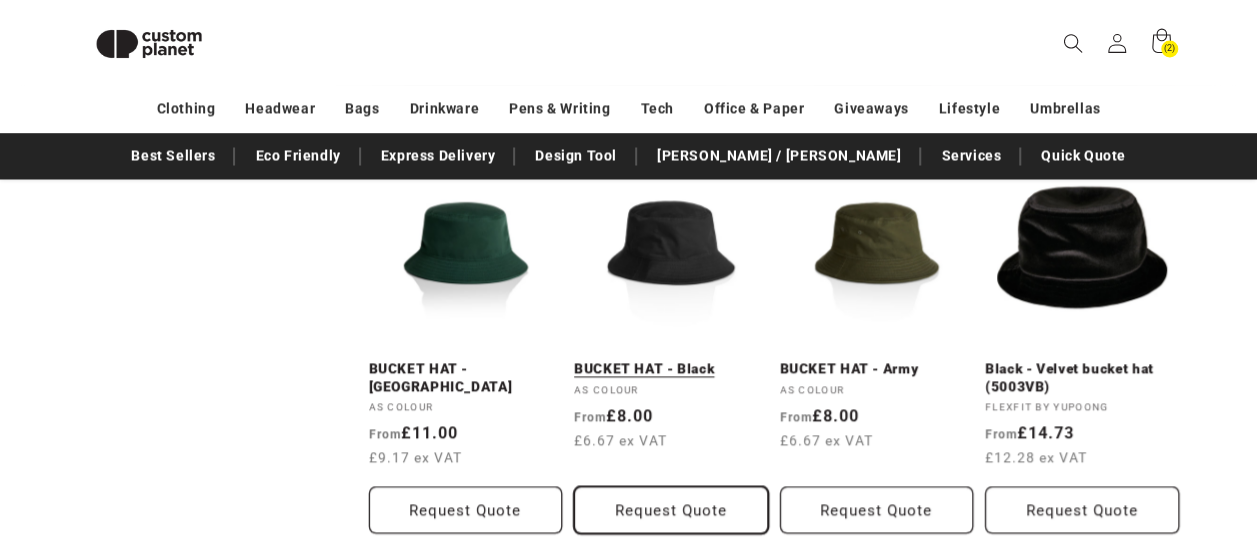click on "Request Quote" at bounding box center (671, 509) 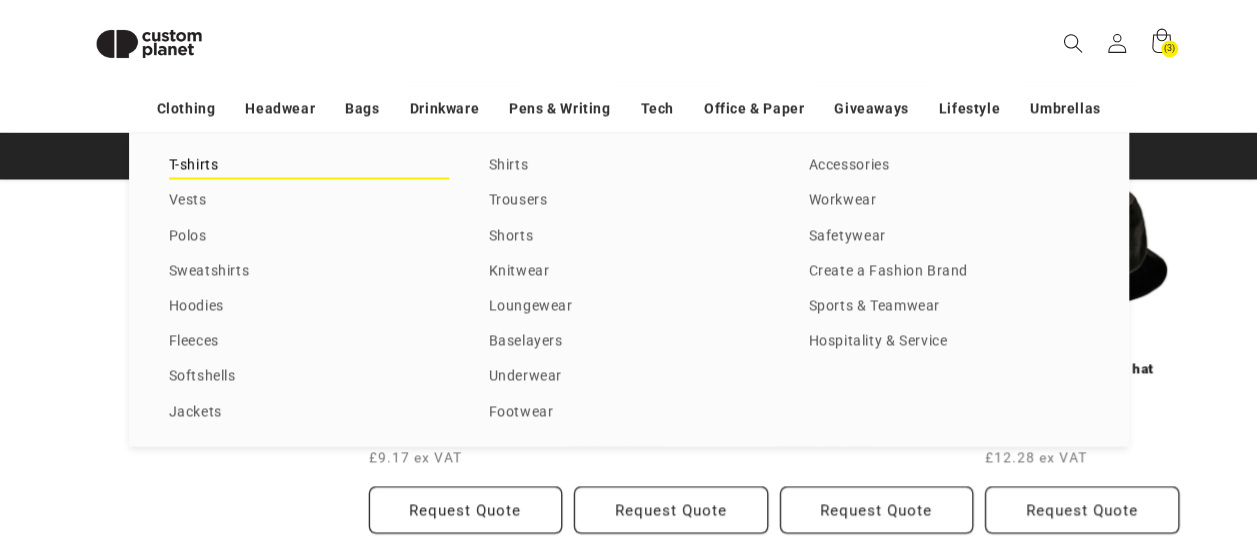 click on "T-shirts" at bounding box center [309, 165] 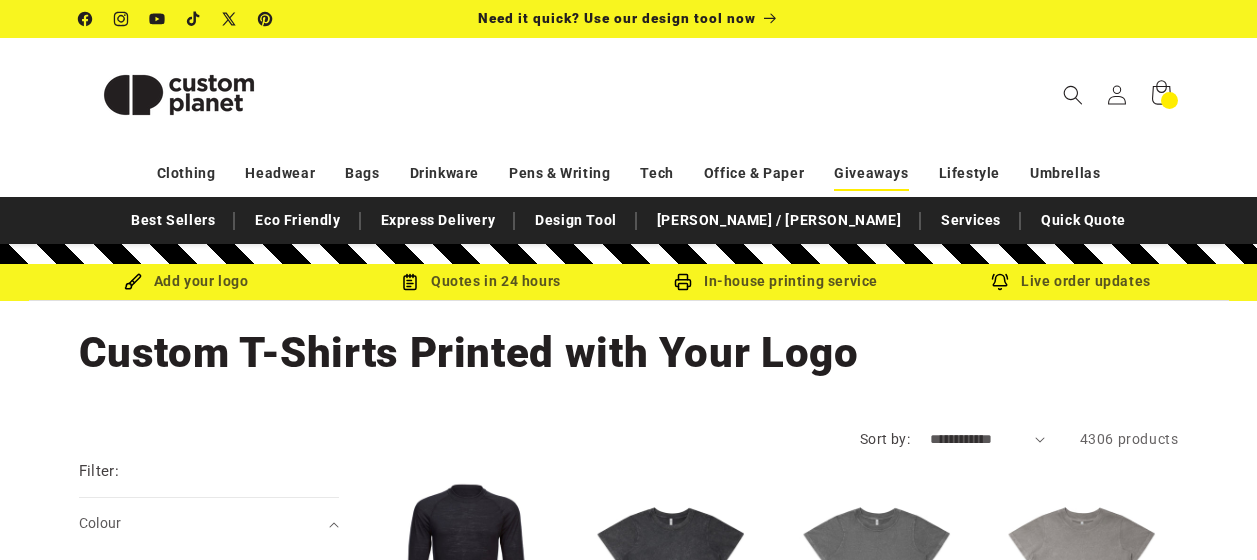 scroll, scrollTop: 0, scrollLeft: 0, axis: both 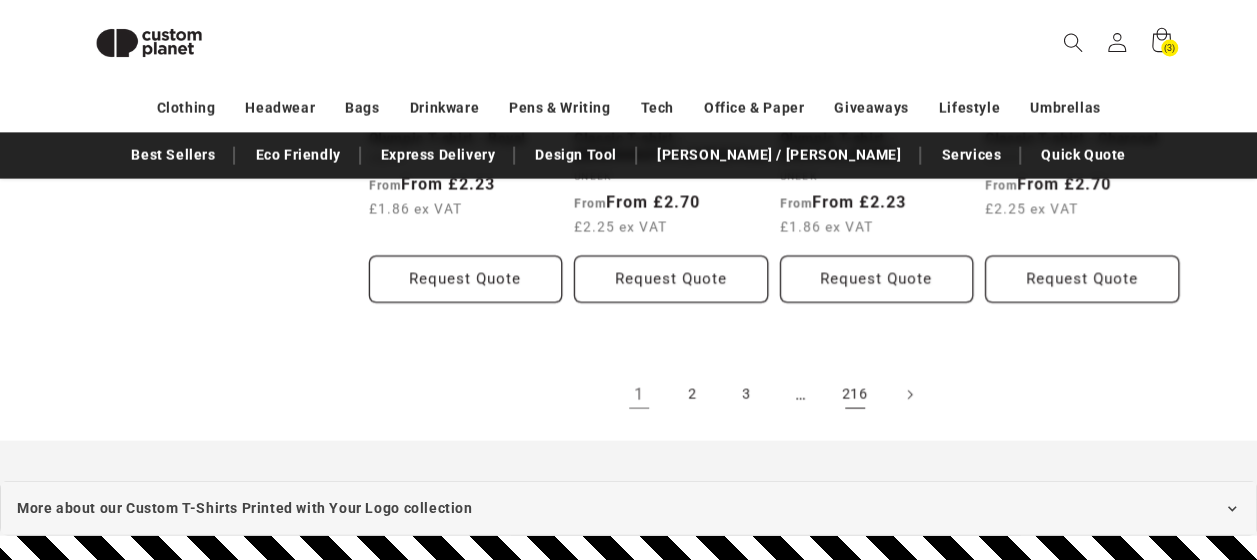 click on "216" at bounding box center [855, 395] 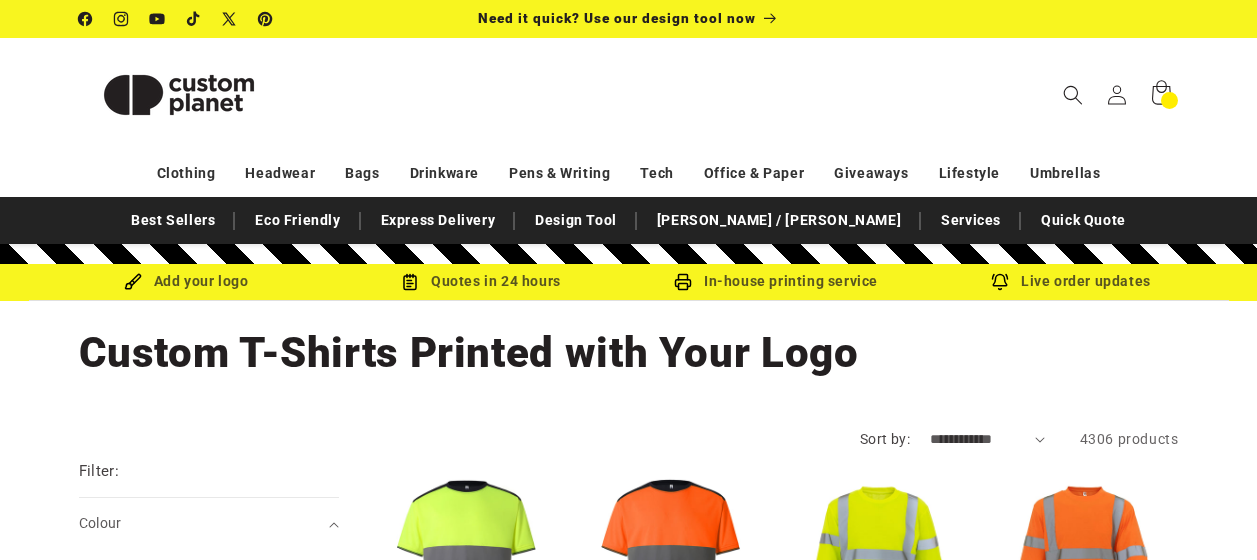 scroll, scrollTop: 0, scrollLeft: 0, axis: both 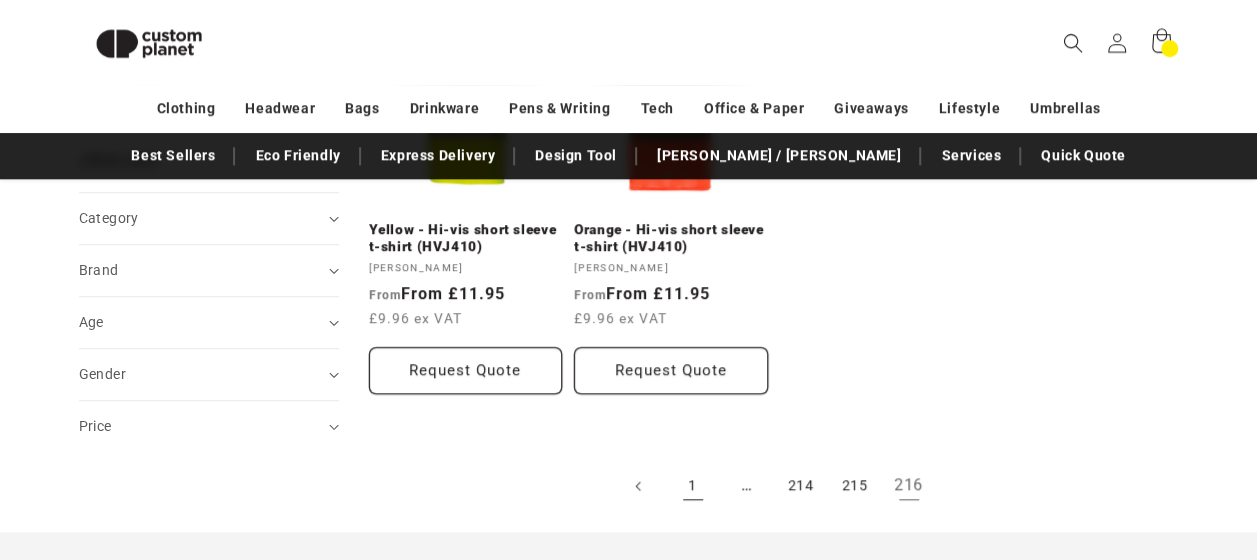 click on "1" at bounding box center (693, 486) 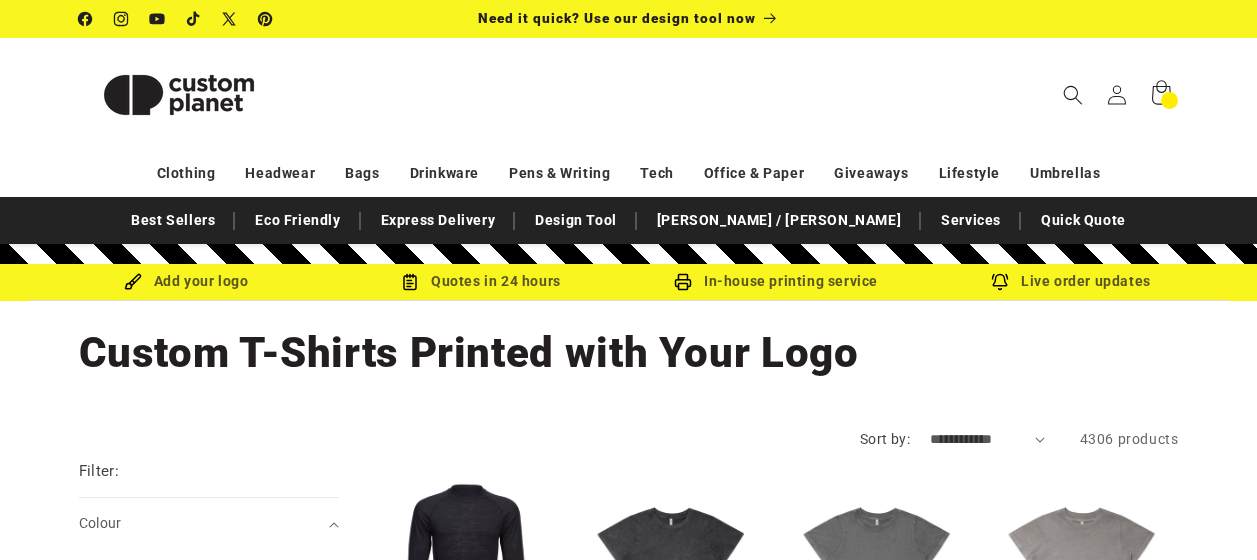 scroll, scrollTop: 0, scrollLeft: 0, axis: both 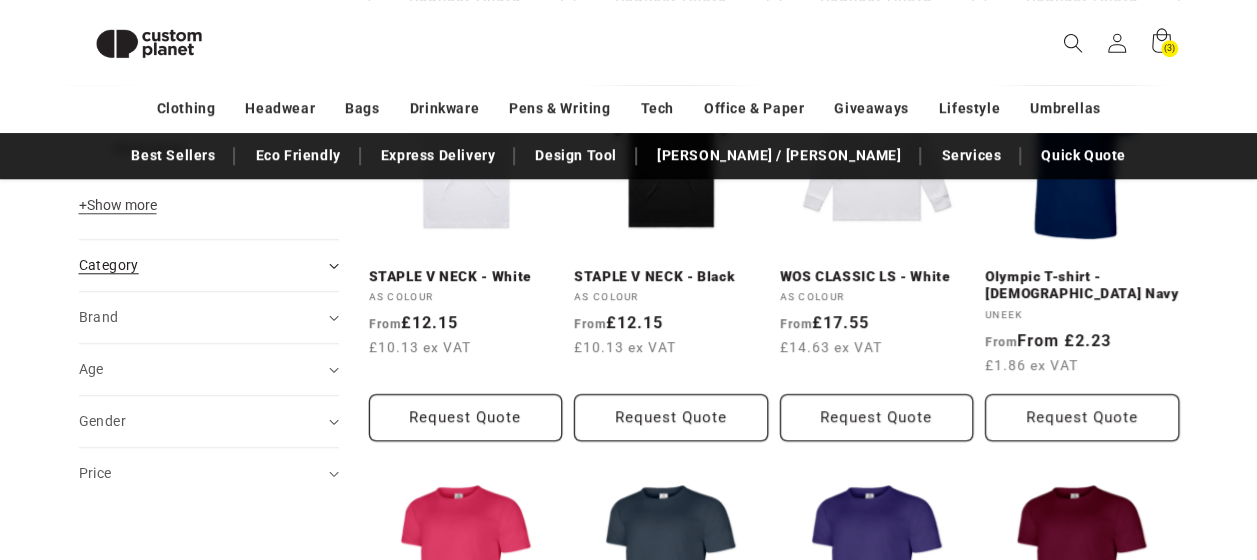 click on "Category
(0)" at bounding box center (209, 265) 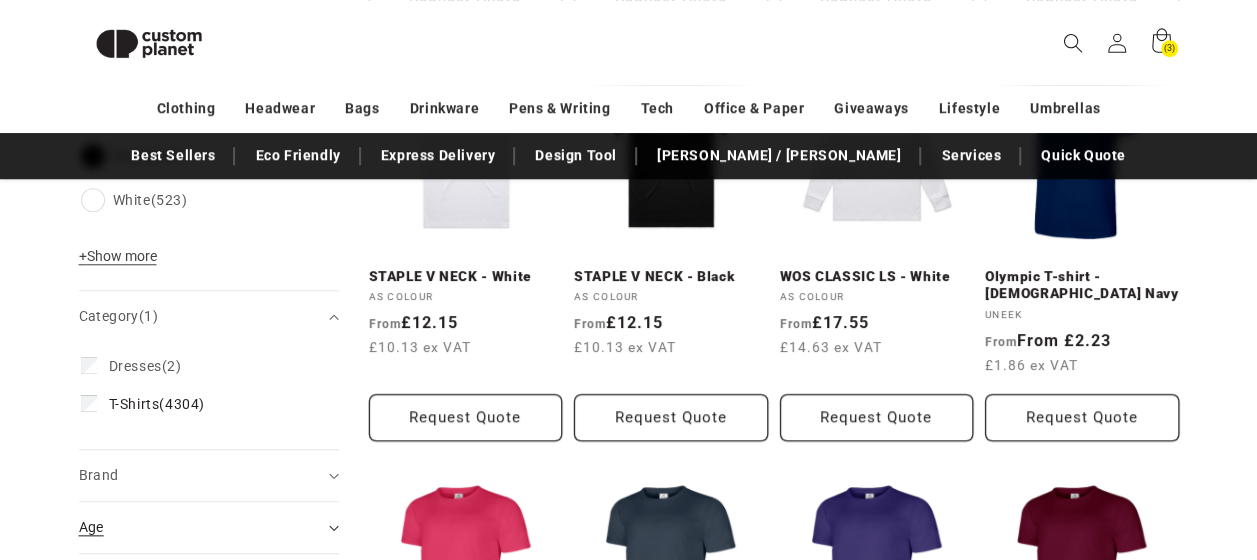 scroll, scrollTop: 848, scrollLeft: 0, axis: vertical 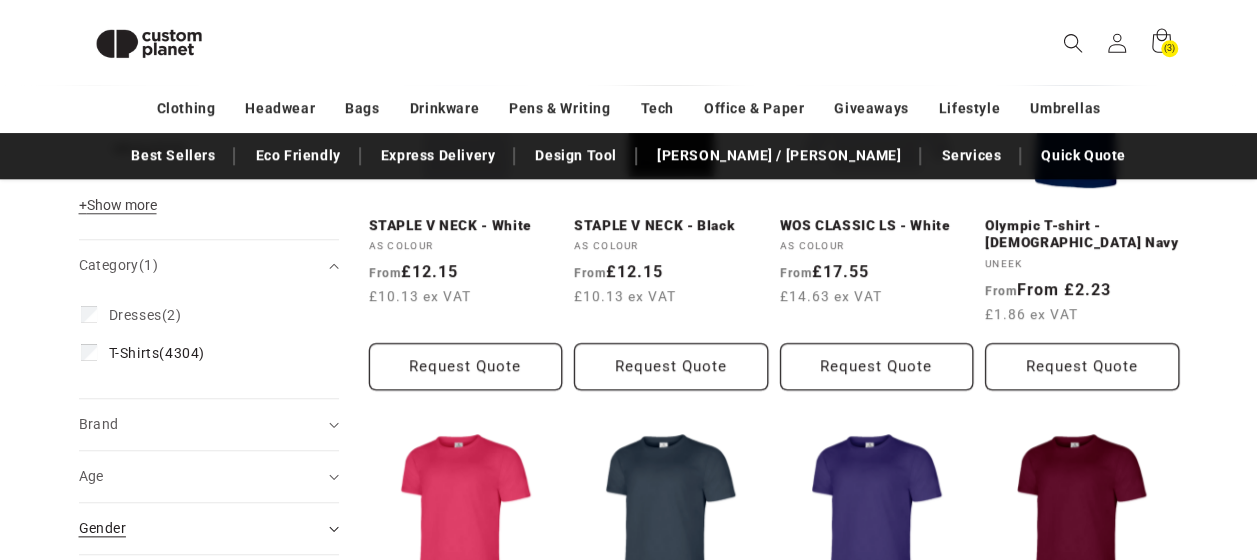 click on "Gender
(0)" at bounding box center (209, 528) 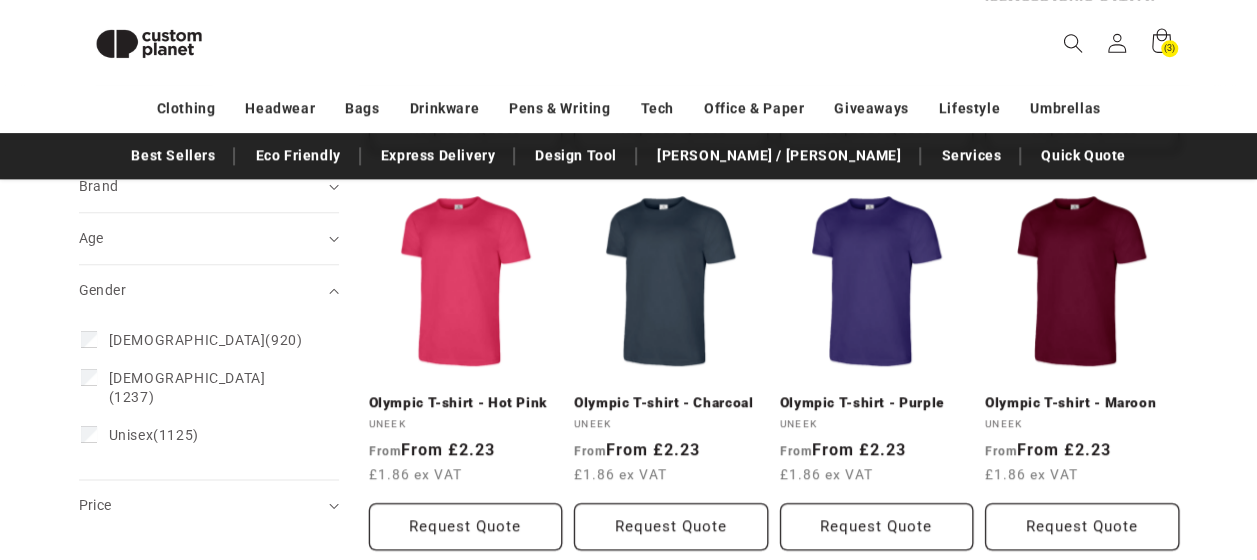 scroll, scrollTop: 1082, scrollLeft: 0, axis: vertical 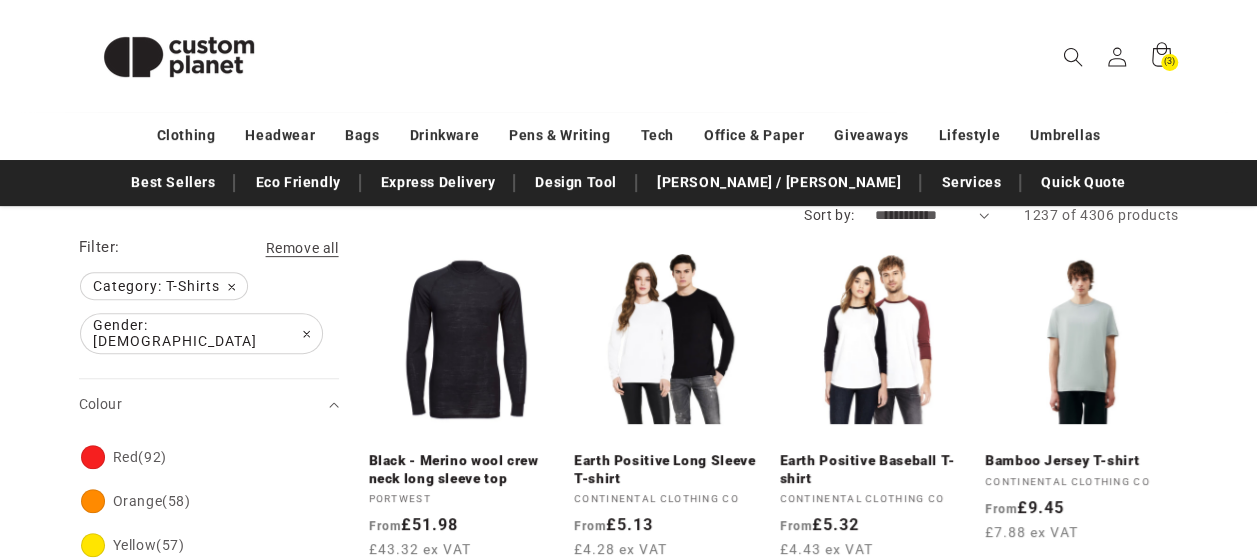 click on "Search
My Account / Order Progress
Open Quote Cart
(3)
Quote Cart Item Count
Clothing
Clothing" at bounding box center [629, 56] 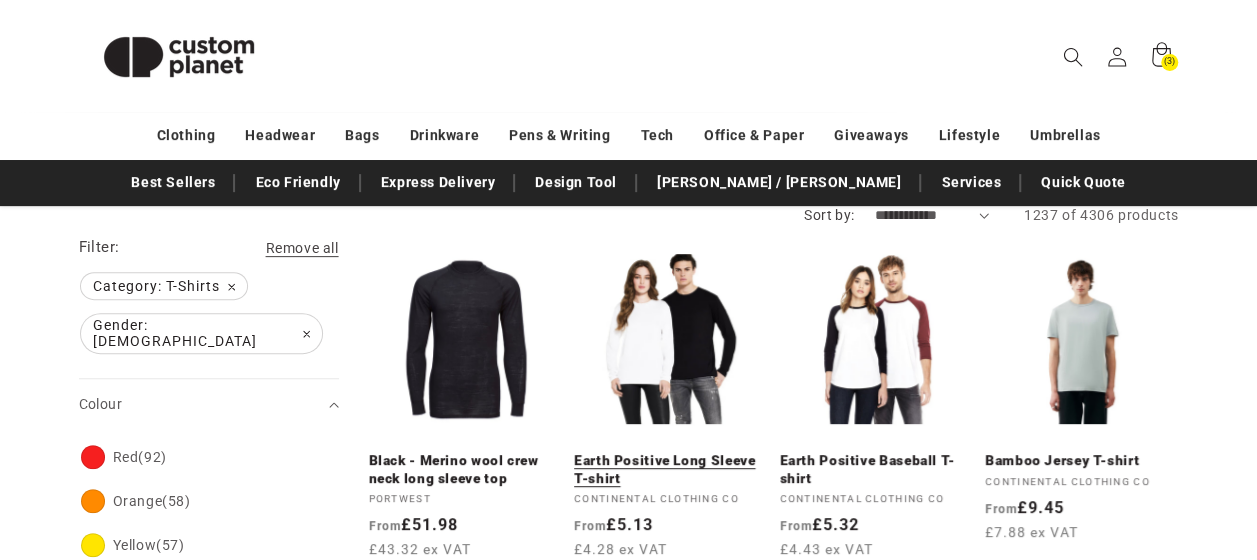 click on "Earth Positive Long Sleeve T-shirt" at bounding box center [671, 469] 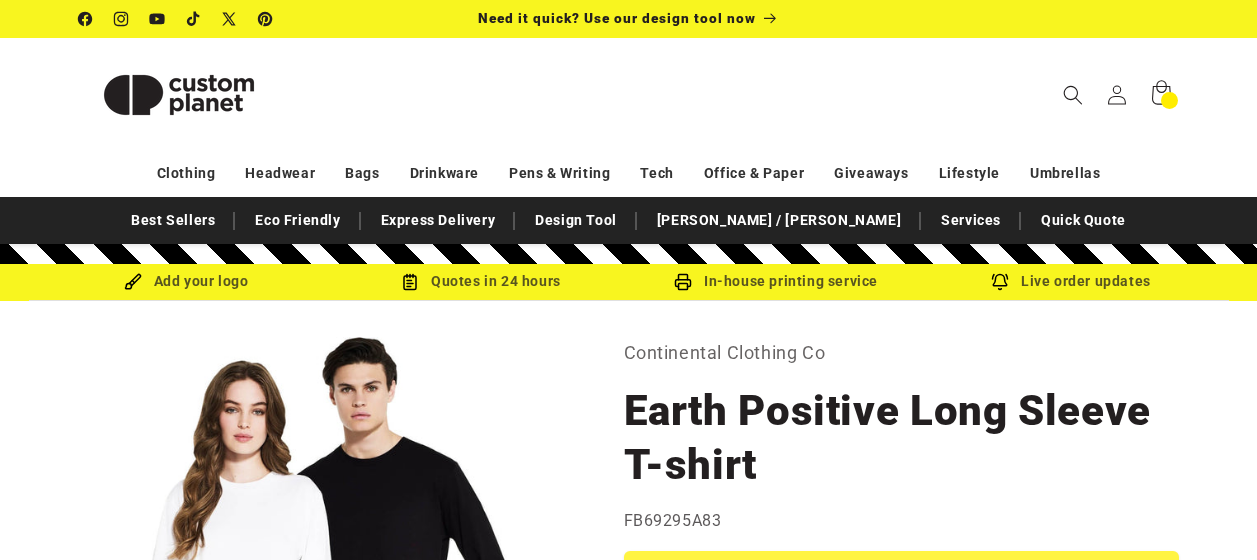 scroll, scrollTop: 0, scrollLeft: 0, axis: both 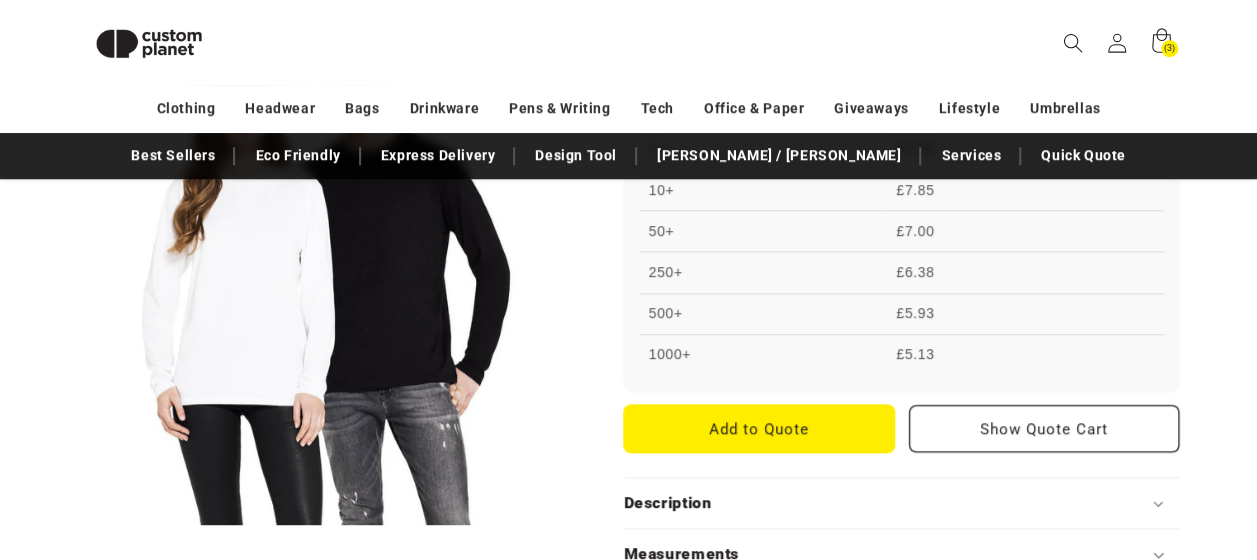 click on "Add to Quote" at bounding box center (759, 428) 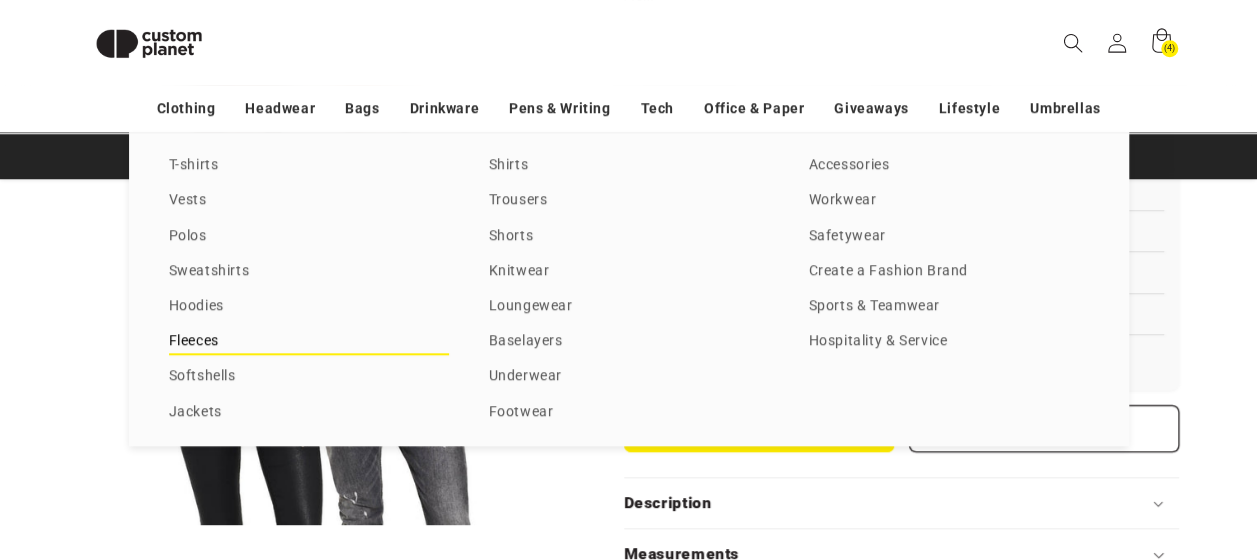 click on "Fleeces" at bounding box center [309, 341] 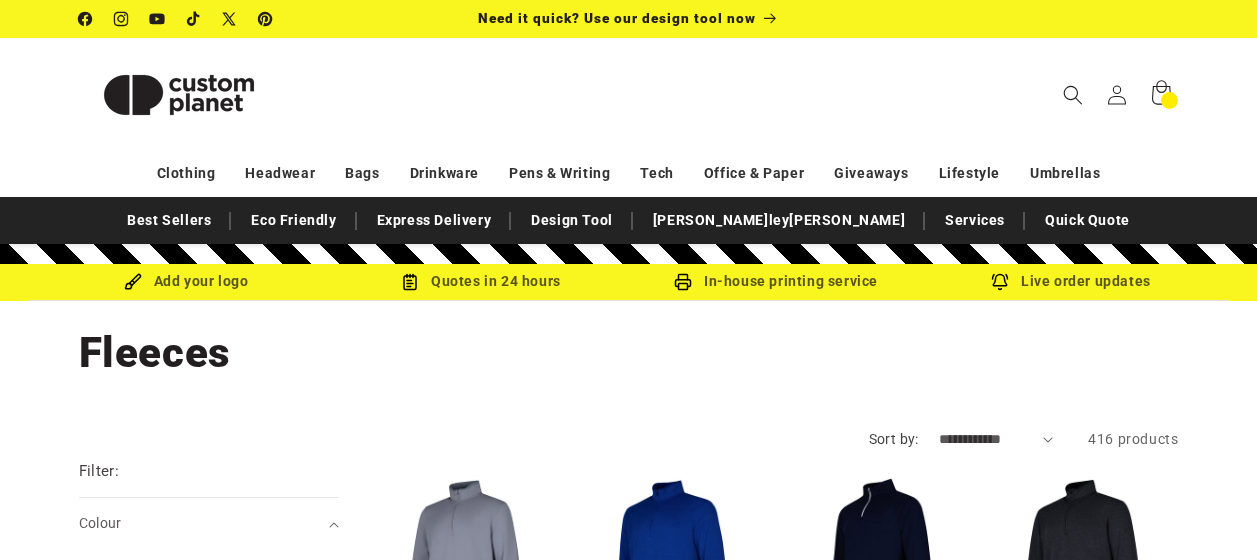 scroll, scrollTop: 0, scrollLeft: 0, axis: both 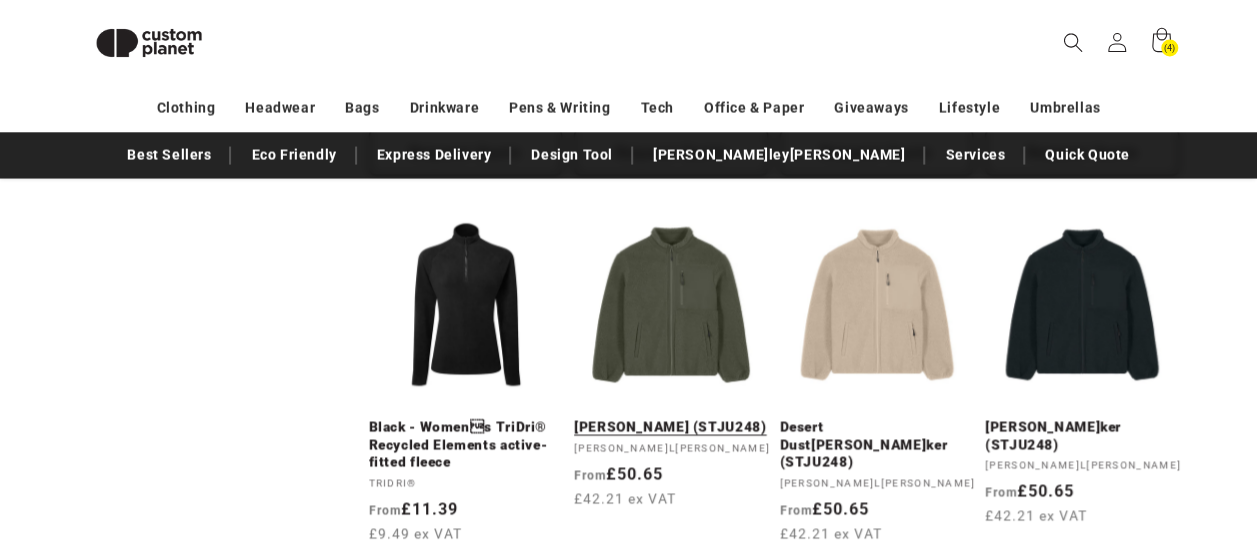 click on "Khaki - Brooker (STJU248)" at bounding box center [672, 428] 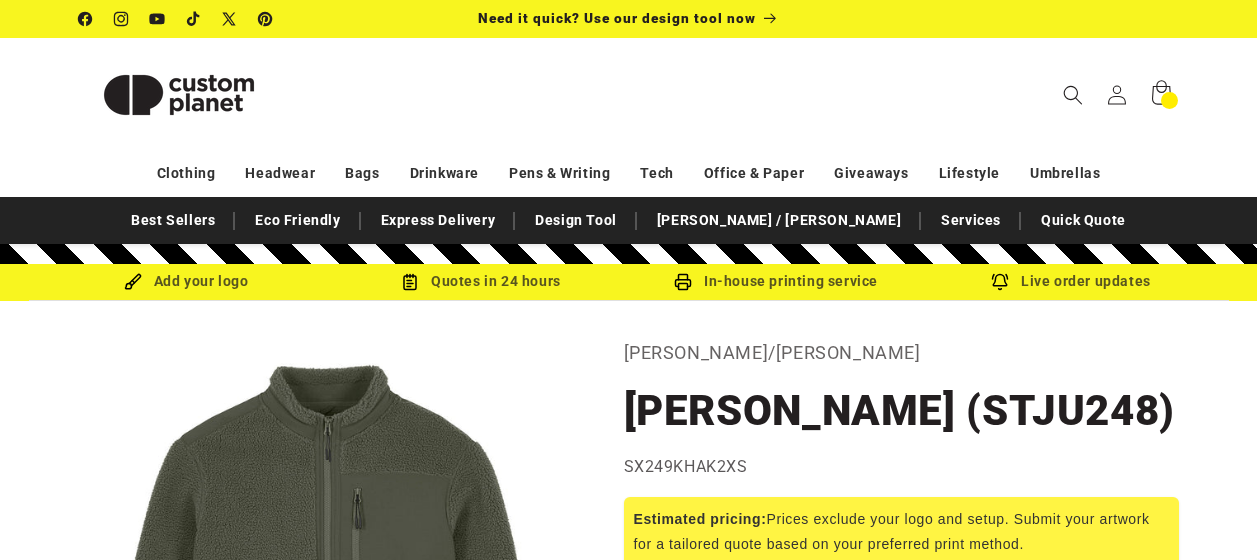 scroll, scrollTop: 0, scrollLeft: 0, axis: both 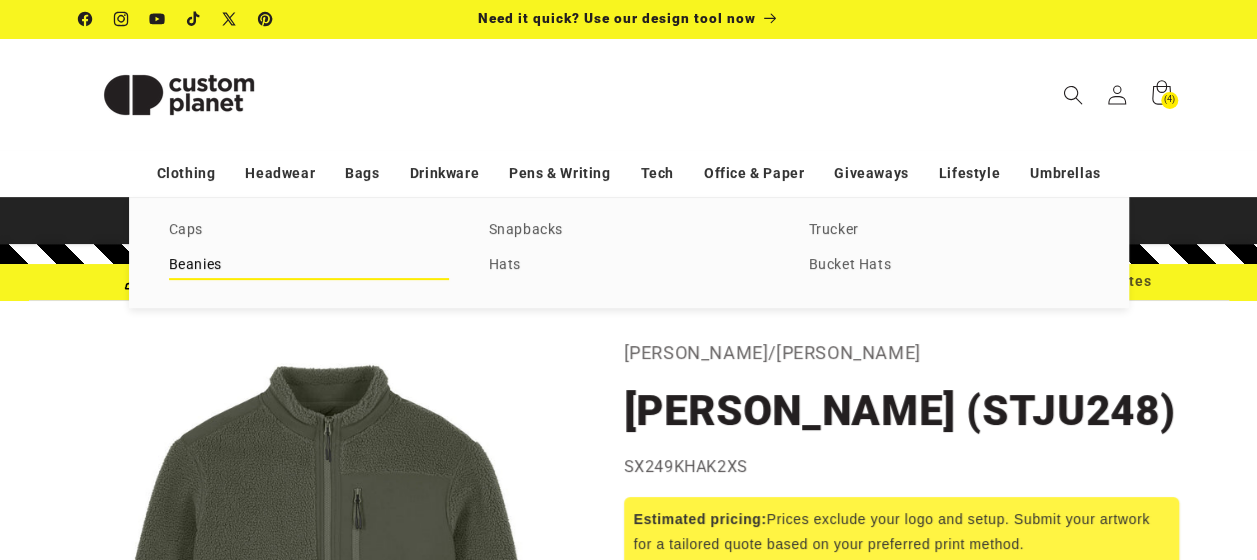 click on "Beanies" at bounding box center (309, 265) 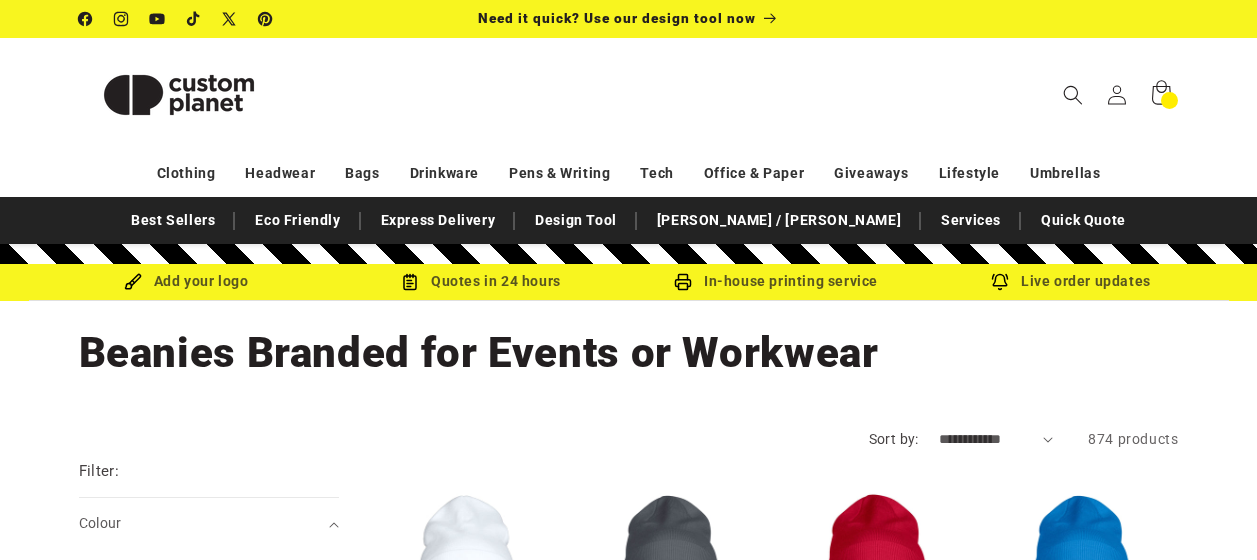 scroll, scrollTop: 0, scrollLeft: 0, axis: both 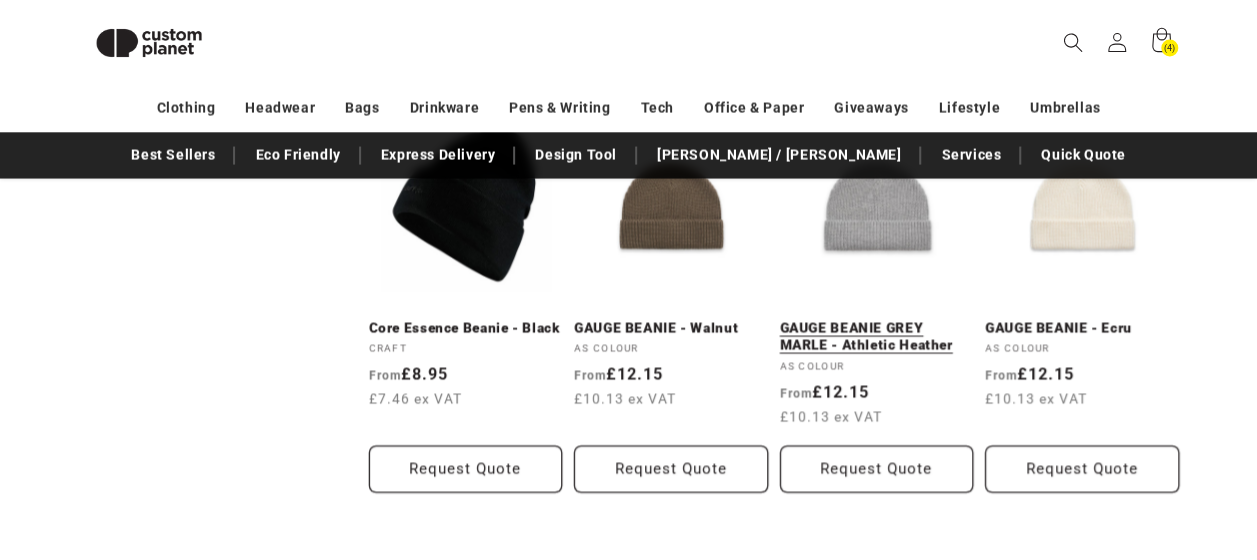 click on "GAUGE BEANIE GREY MARLE - Athletic Heather" at bounding box center [877, 337] 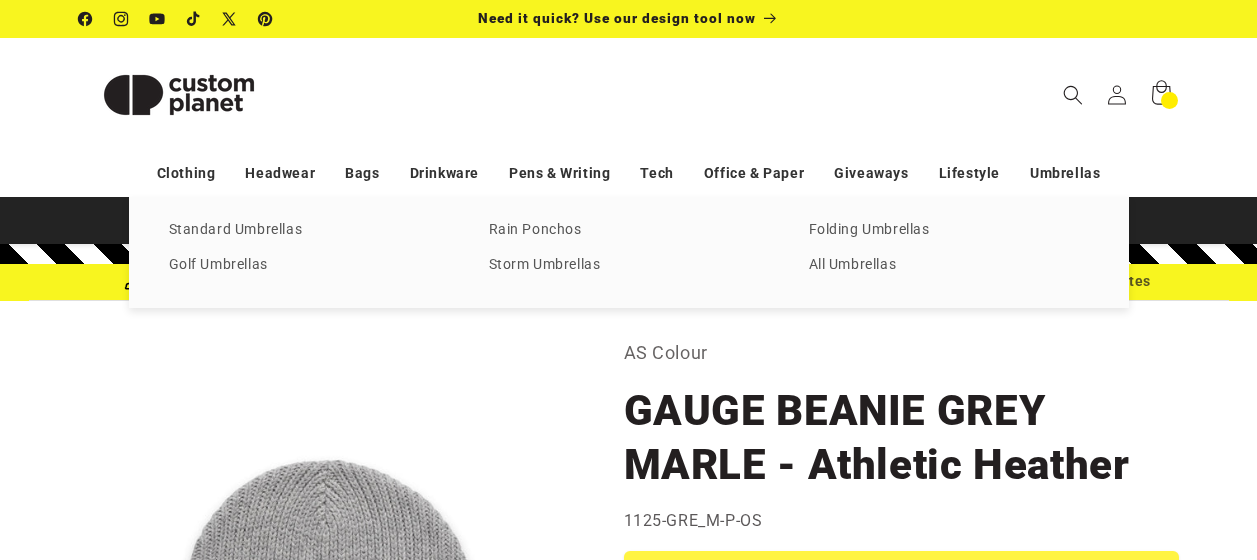 scroll, scrollTop: 0, scrollLeft: 0, axis: both 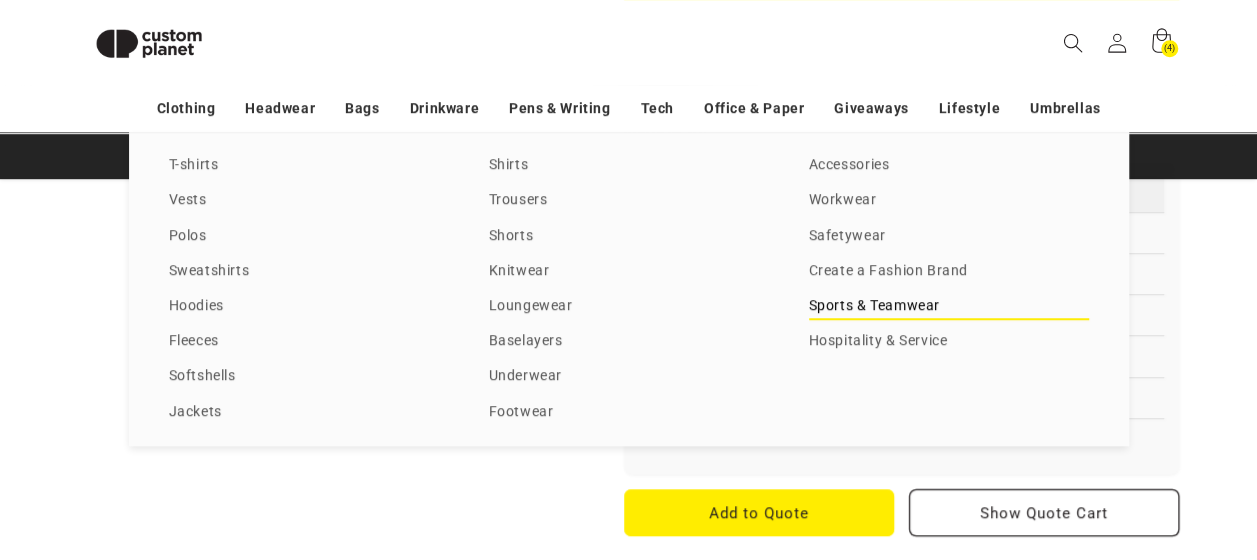 click on "Sports & Teamwear" at bounding box center [949, 306] 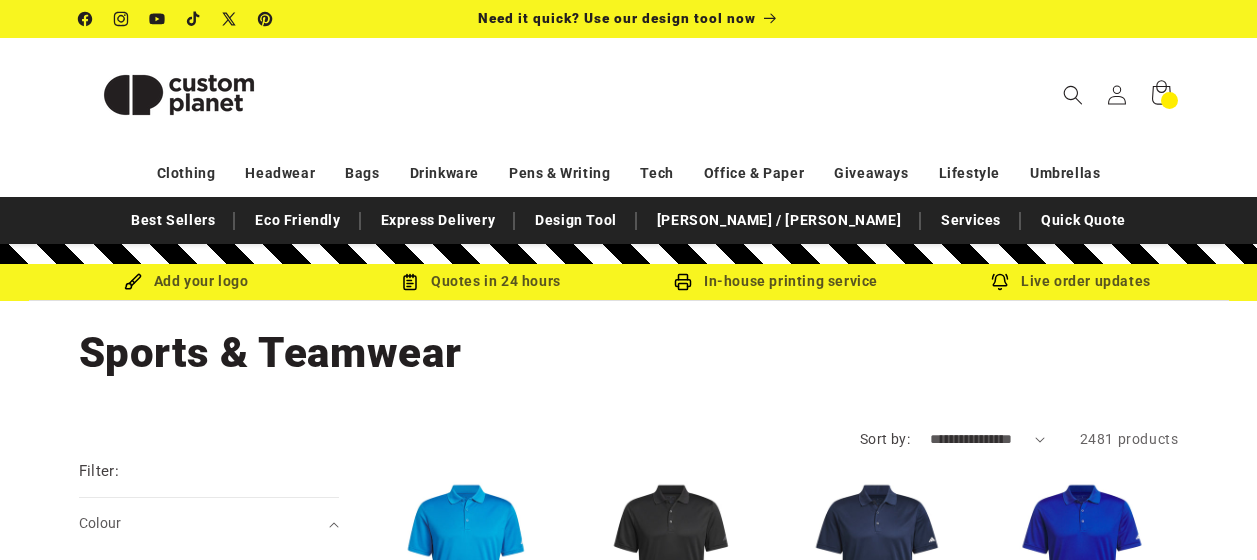 scroll, scrollTop: 0, scrollLeft: 0, axis: both 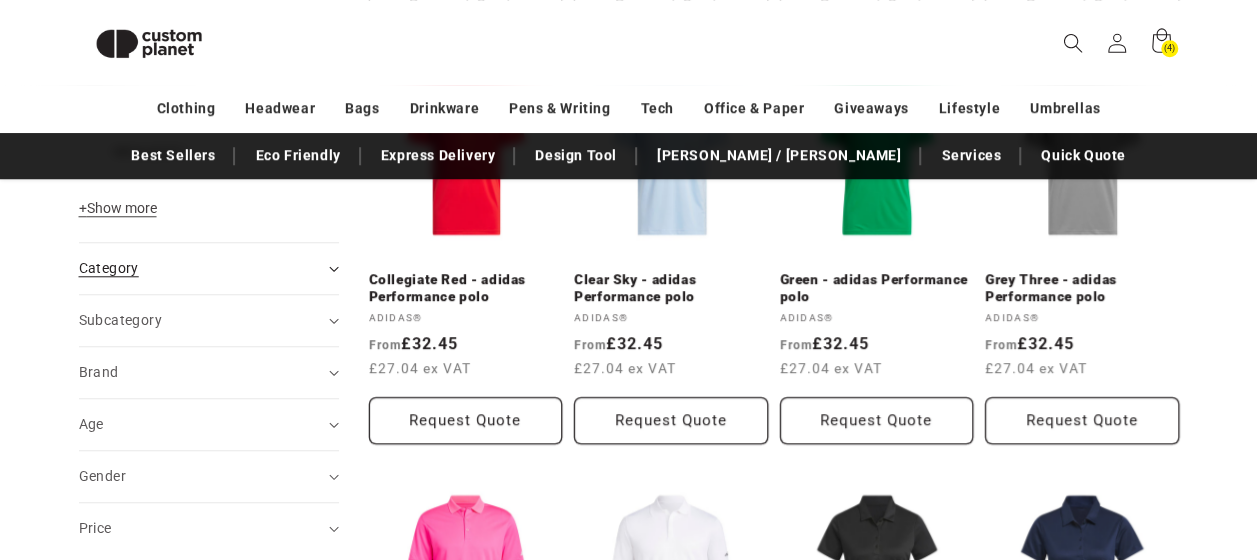 click on "Category
(0)" at bounding box center [209, 268] 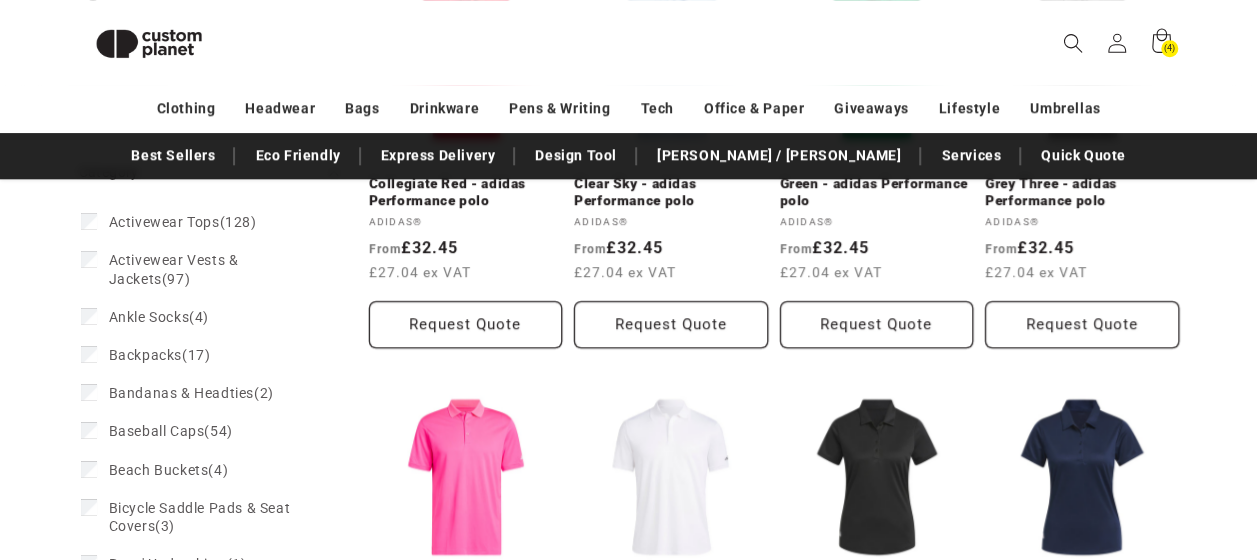 scroll, scrollTop: 1051, scrollLeft: 0, axis: vertical 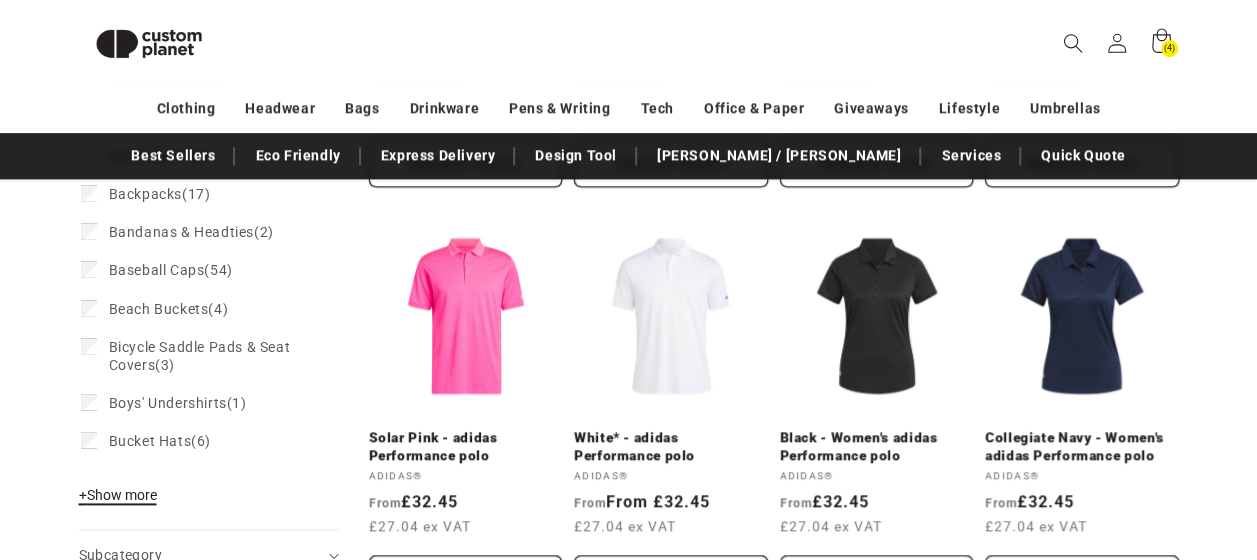 click on "+  Show more
-  Show less" at bounding box center [121, 500] 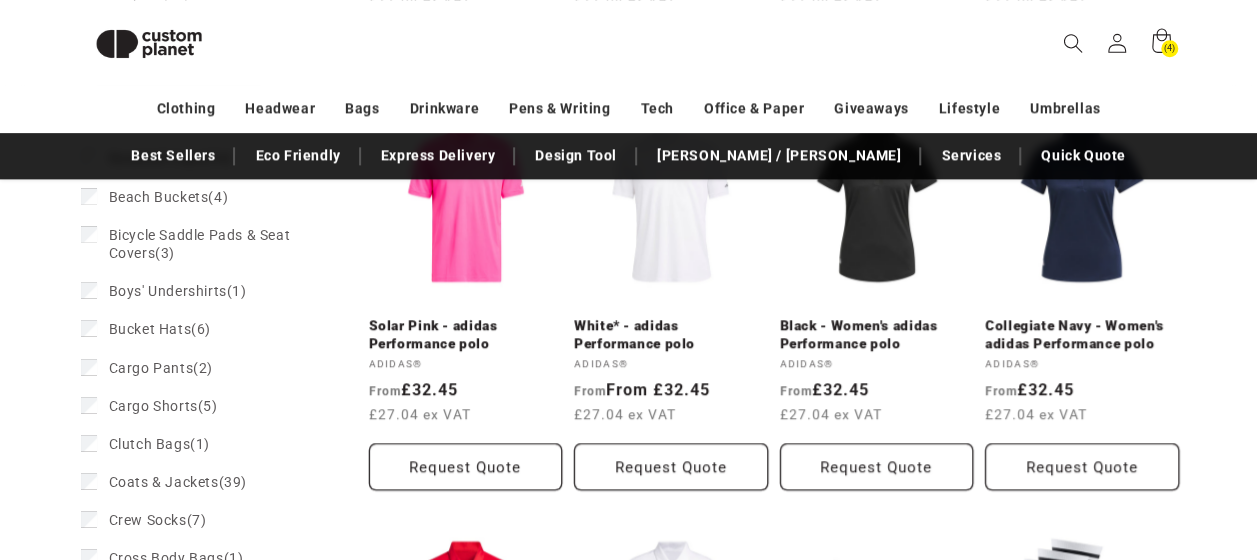 scroll, scrollTop: 1169, scrollLeft: 0, axis: vertical 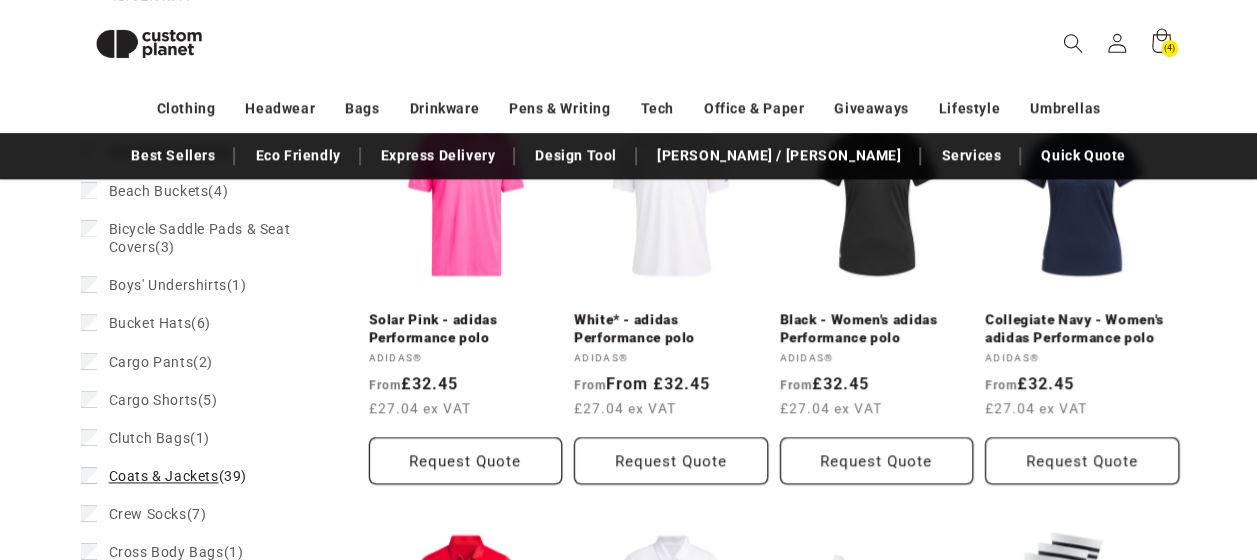 click on "Coats & Jackets" at bounding box center [164, 476] 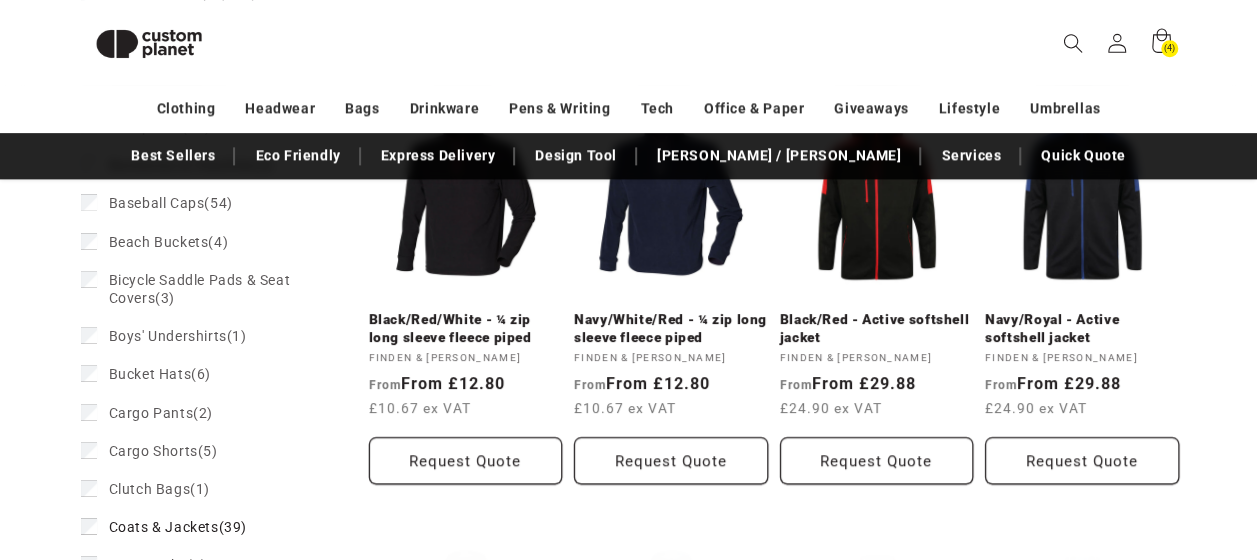 scroll, scrollTop: 832, scrollLeft: 0, axis: vertical 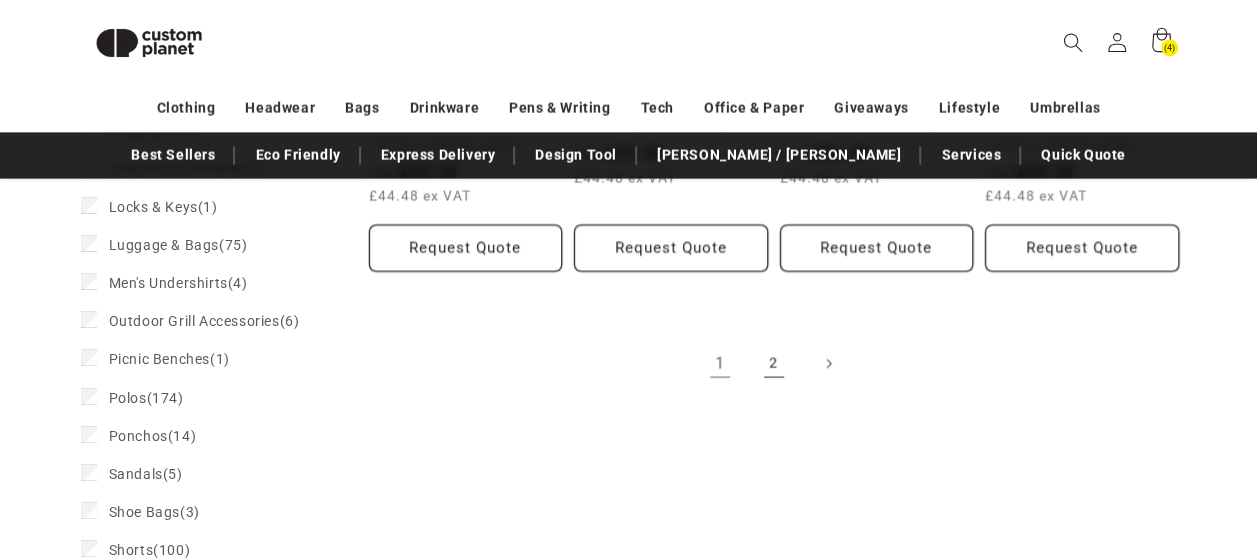 click on "2" at bounding box center [774, 364] 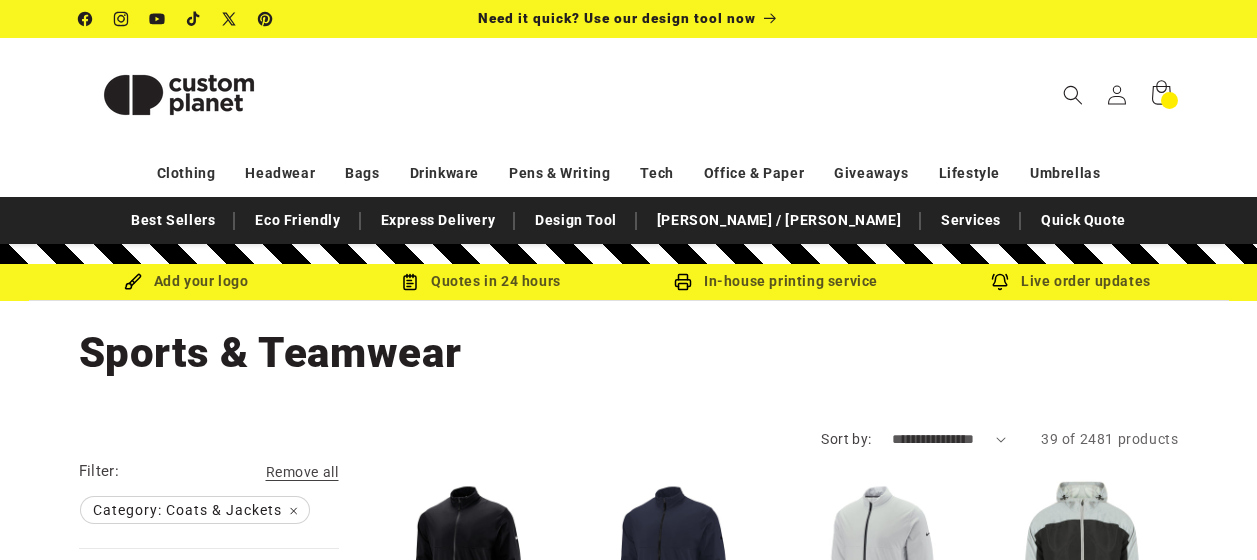 scroll, scrollTop: 0, scrollLeft: 0, axis: both 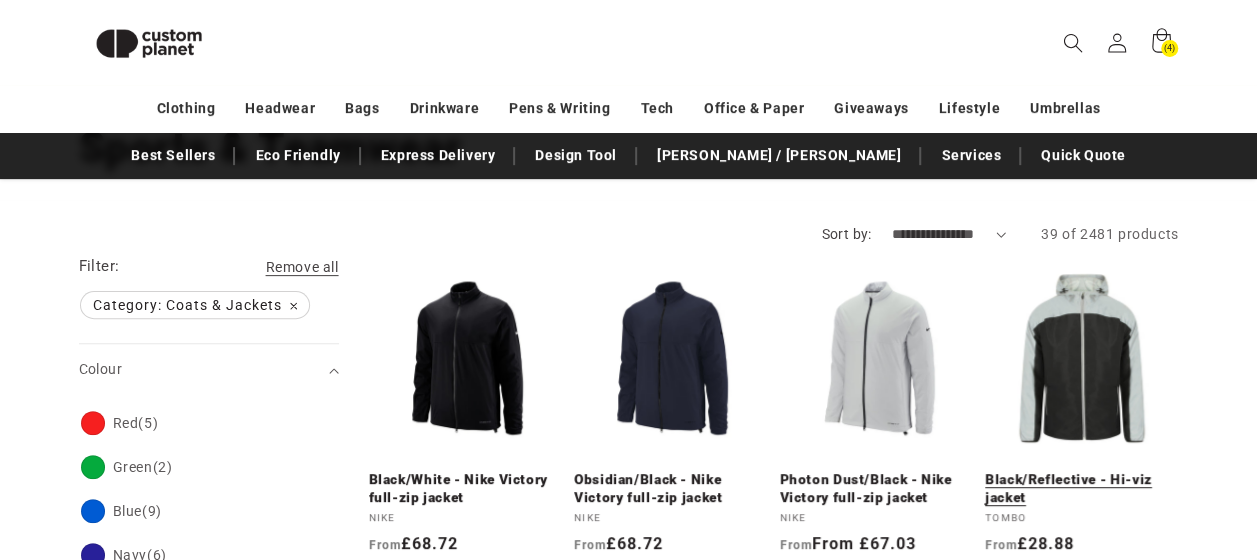 click on "Black/Reflective - Hi-viz jacket" at bounding box center (1082, 488) 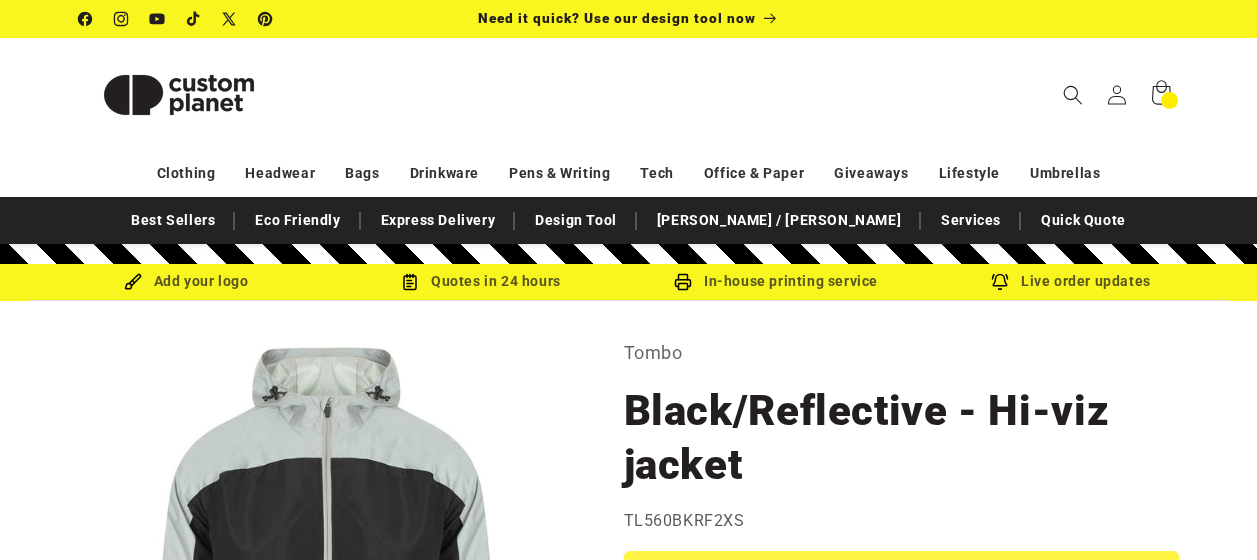 scroll, scrollTop: 0, scrollLeft: 0, axis: both 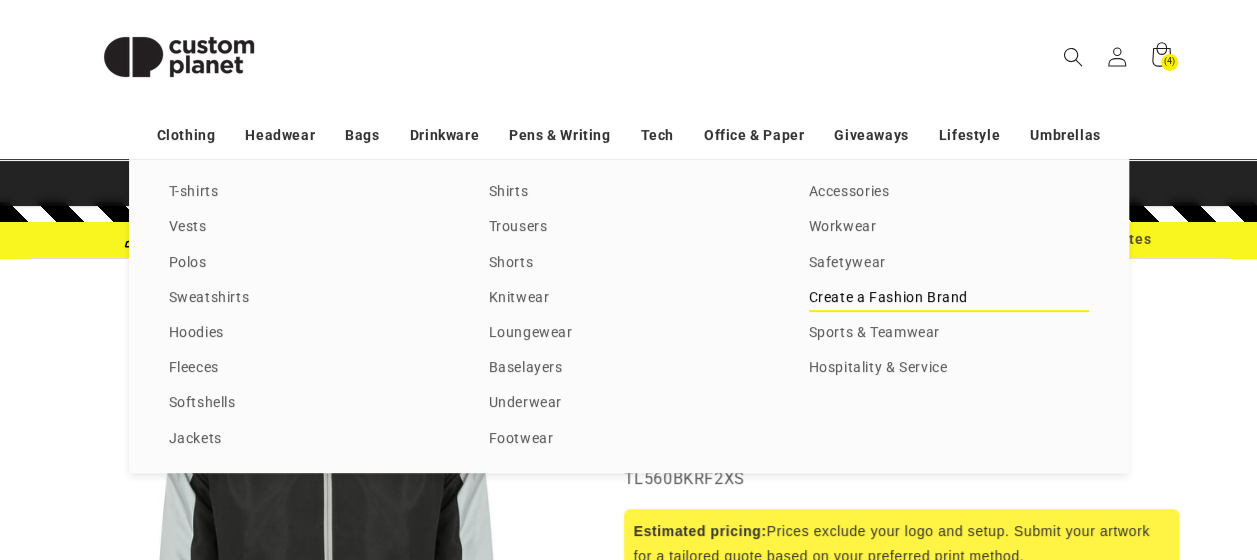 click on "Create a Fashion Brand" at bounding box center (949, 298) 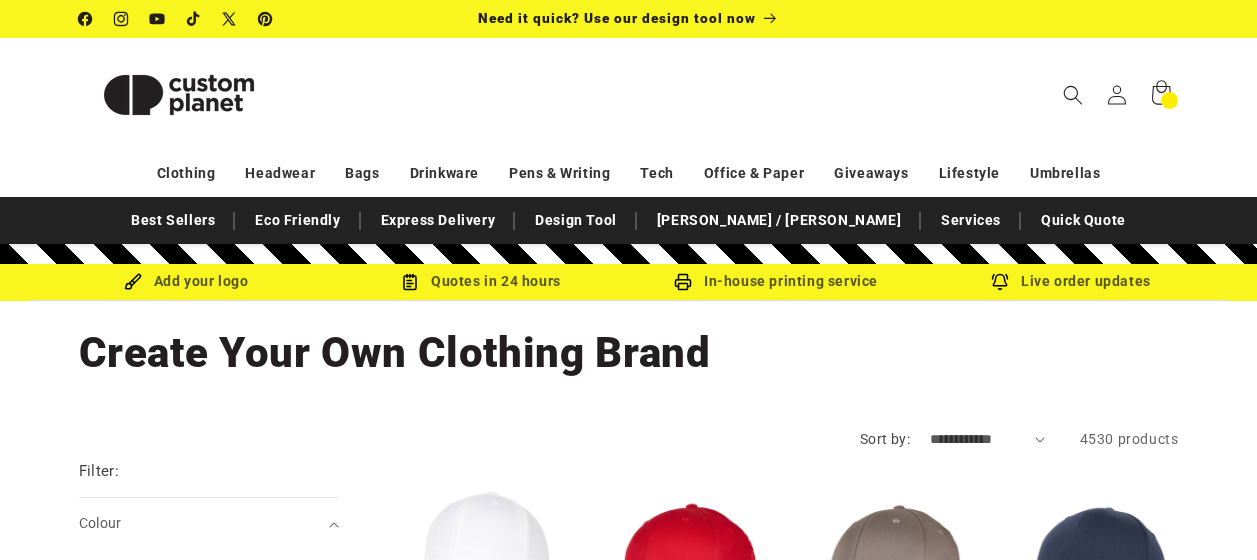 scroll, scrollTop: 0, scrollLeft: 0, axis: both 